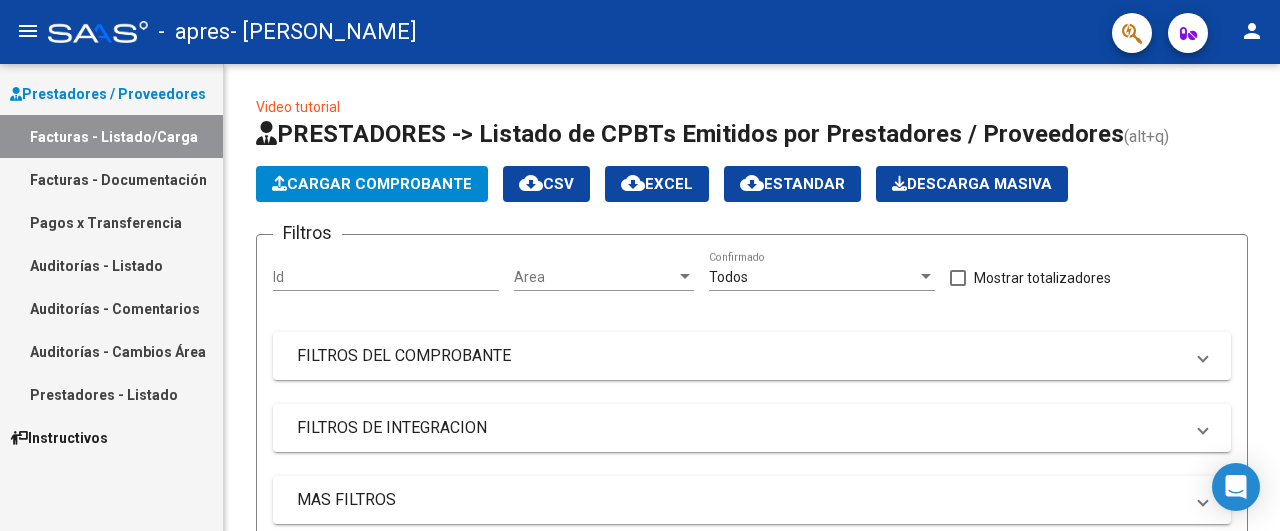 scroll, scrollTop: 0, scrollLeft: 0, axis: both 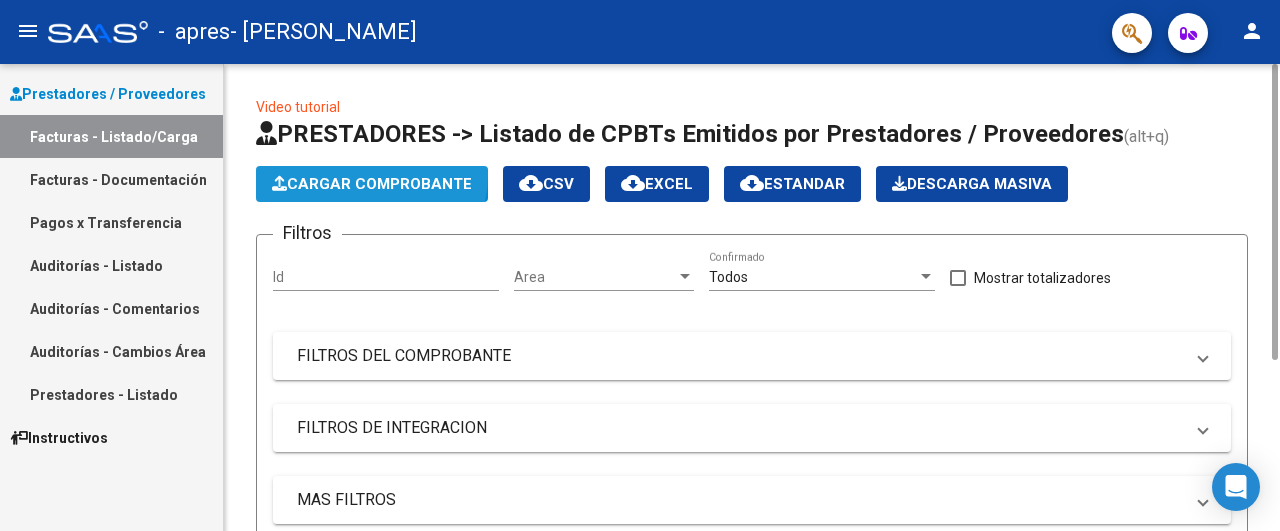 click on "Cargar Comprobante" 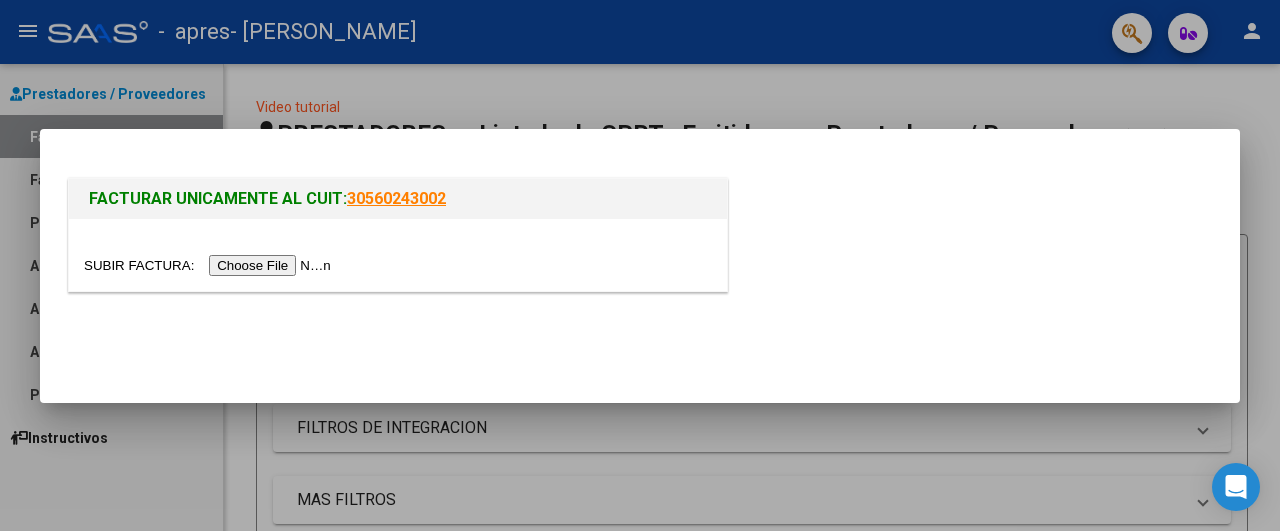 click at bounding box center (210, 265) 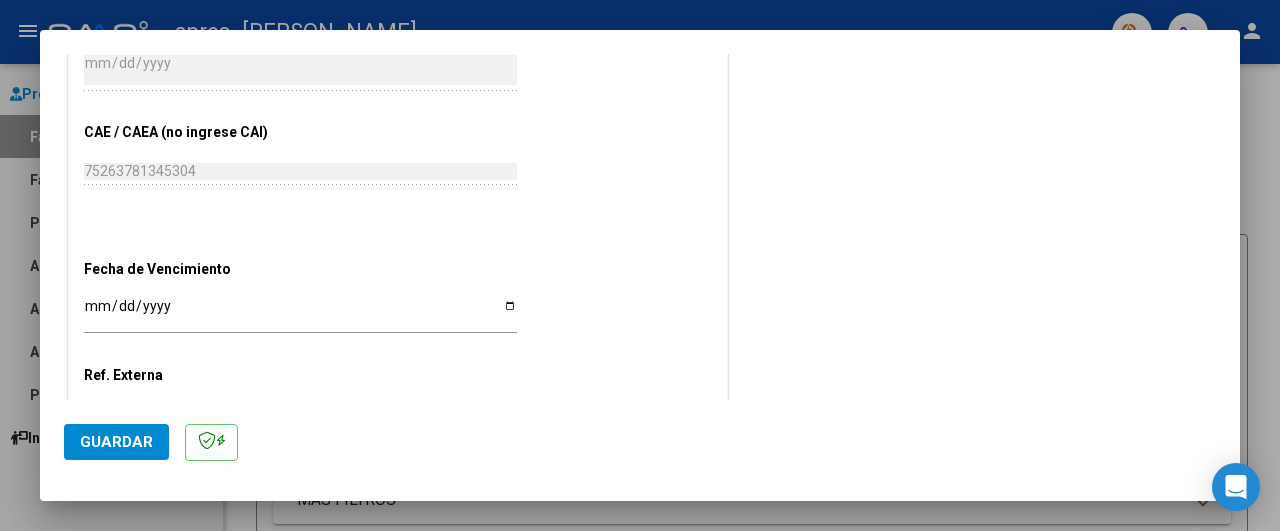 scroll, scrollTop: 1200, scrollLeft: 0, axis: vertical 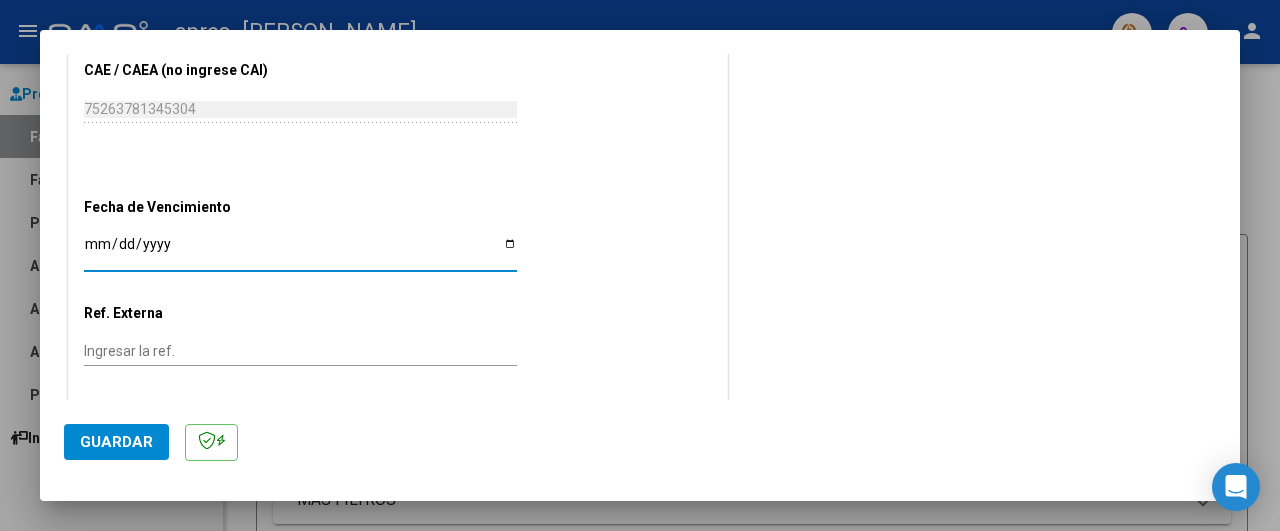 click on "Ingresar la fecha" at bounding box center (300, 251) 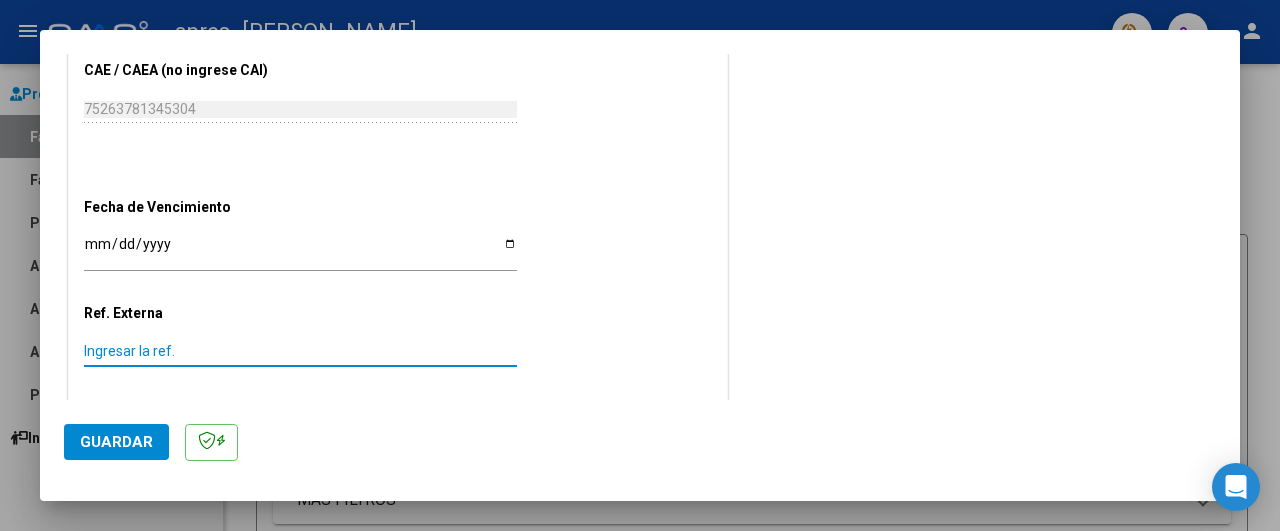 click on "Ingresar la ref." at bounding box center [300, 351] 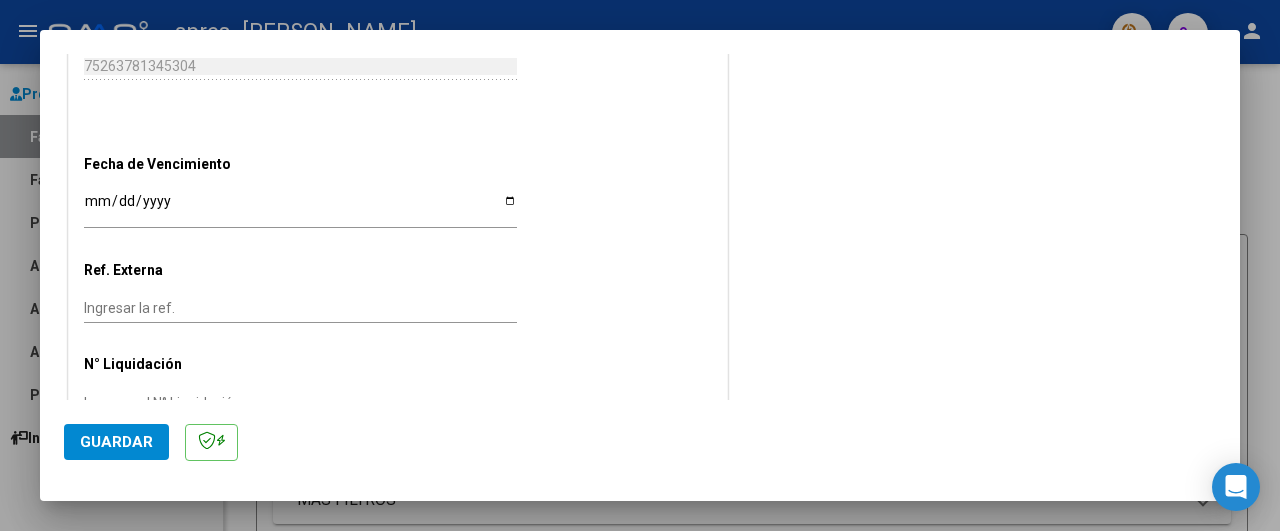 scroll, scrollTop: 1251, scrollLeft: 0, axis: vertical 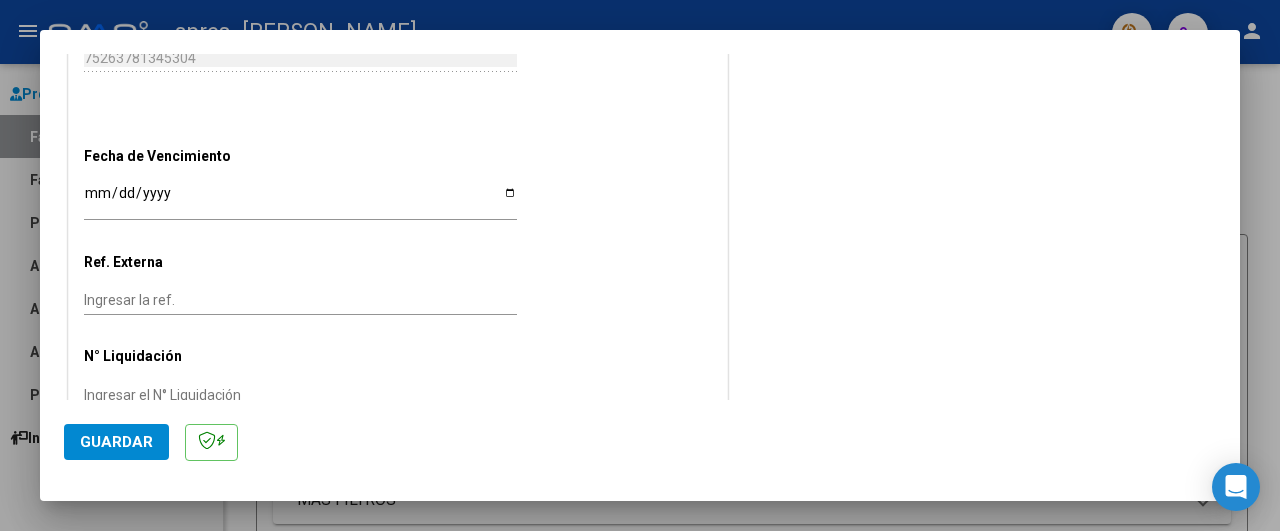 click on "Guardar" 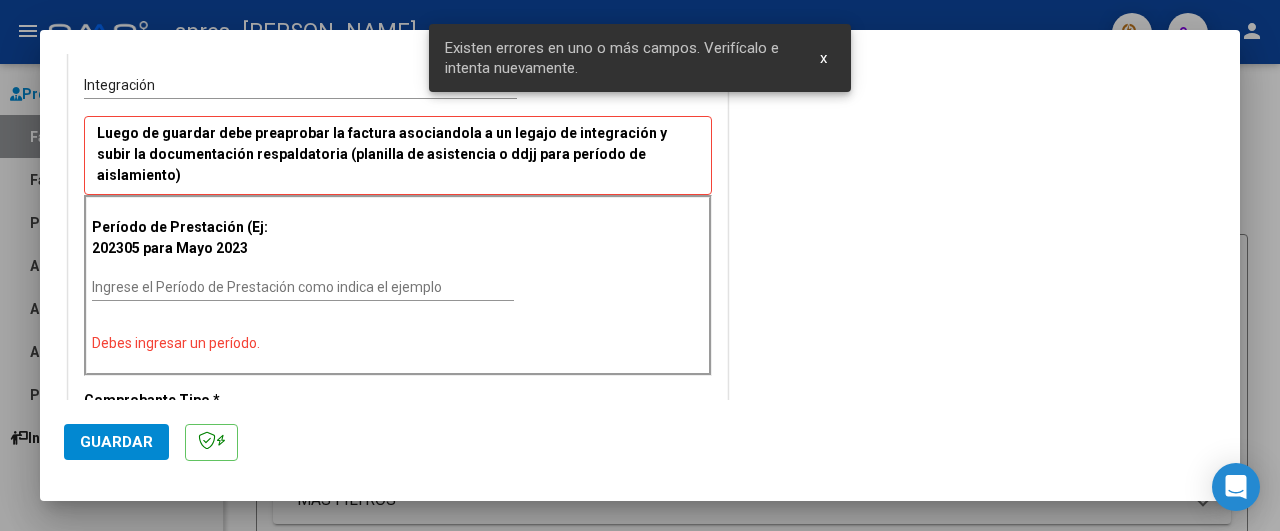 scroll, scrollTop: 434, scrollLeft: 0, axis: vertical 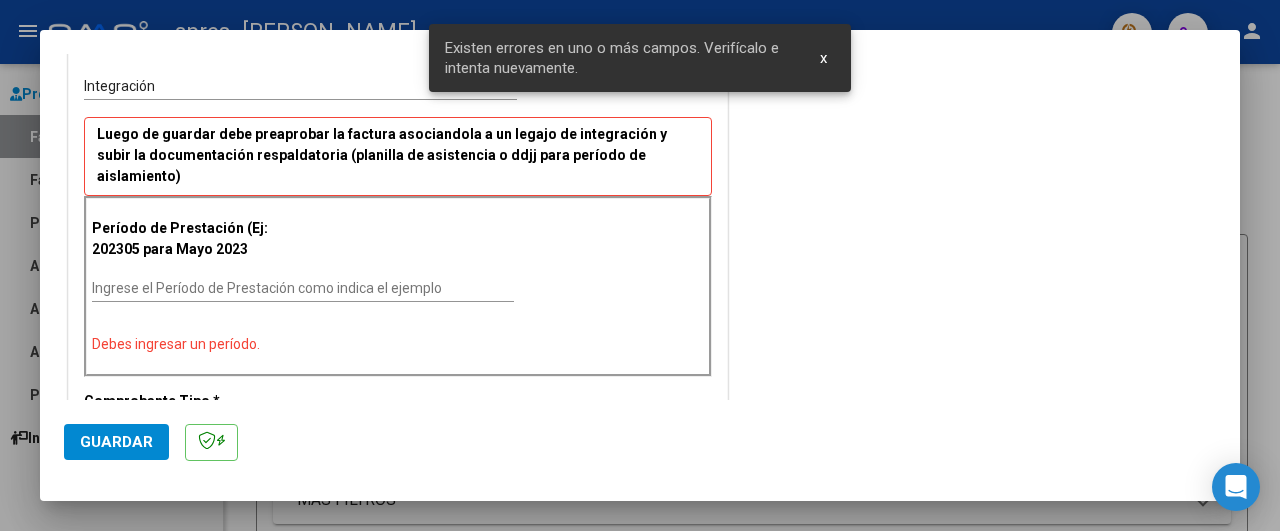click on "CUIT  *   27-17610582-3 Ingresar CUIT  ANALISIS PRESTADOR  Area destinado * Integración Seleccionar Area Luego de guardar debe preaprobar la factura asociandola a un legajo de integración y subir la documentación respaldatoria (planilla de asistencia o ddjj para período de aislamiento)  Período de Prestación (Ej: 202305 para [DATE]    Ingrese el Período de Prestación como indica el ejemplo   Debes ingresar un período.   Comprobante Tipo * Factura C Seleccionar Tipo Punto de Venta  *   4 Ingresar el Nro.  Número  *   1299 Ingresar el Nro.  Monto  *   $ 98.964,88 Ingresar el monto  [GEOGRAPHIC_DATA].  *   [DATE] Ingresar la fecha  CAE / CAEA (no ingrese CAI)    75263781345304 Ingresar el CAE o CAEA (no ingrese CAI)  Fecha de Vencimiento    [DATE] Ingresar la fecha  Ref. Externa    Ingresar la ref.  N° Liquidación    Ingresar el N° Liquidación" at bounding box center [398, 585] 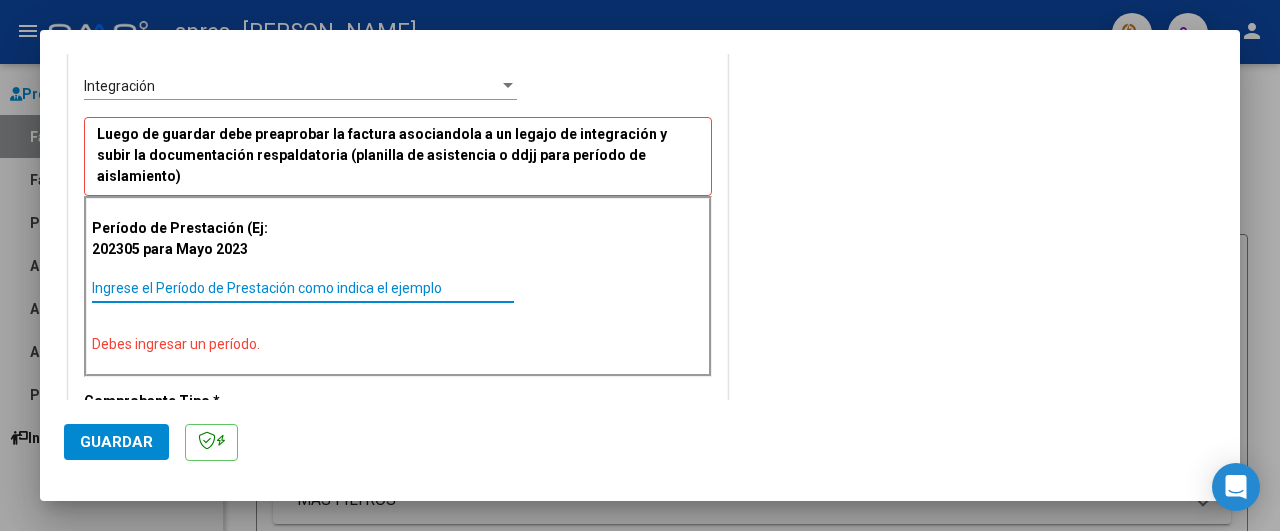 click on "Ingrese el Período de Prestación como indica el ejemplo" at bounding box center (303, 288) 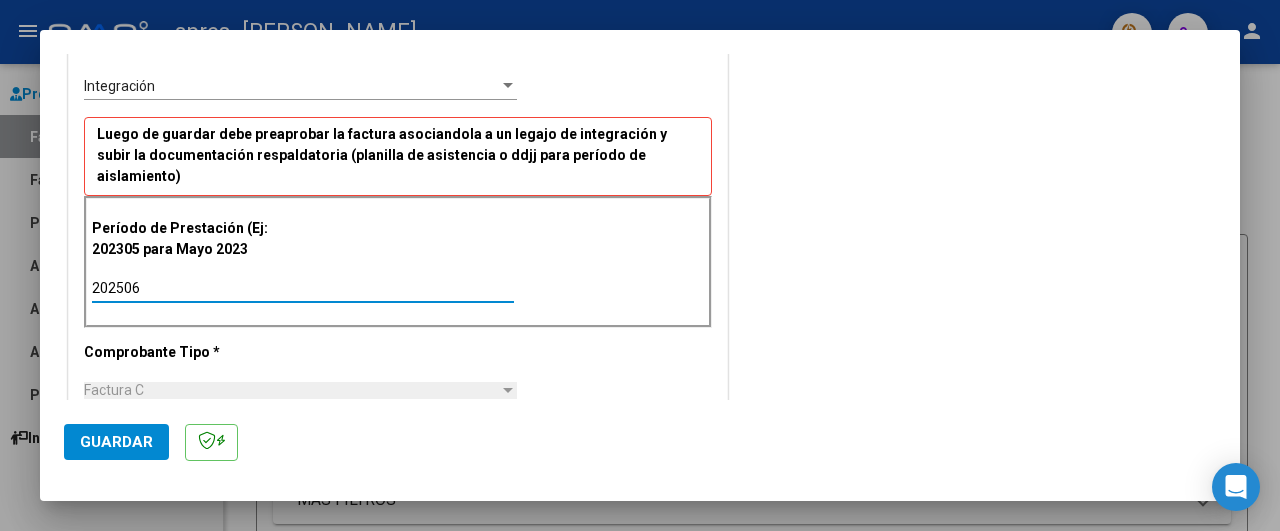 type on "202506" 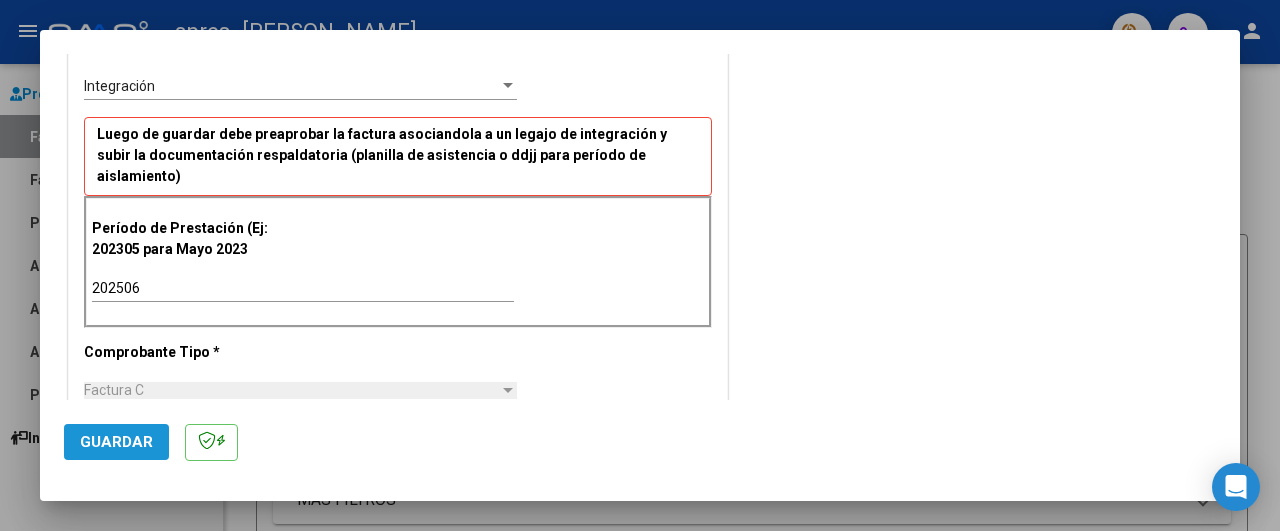 click on "Guardar" 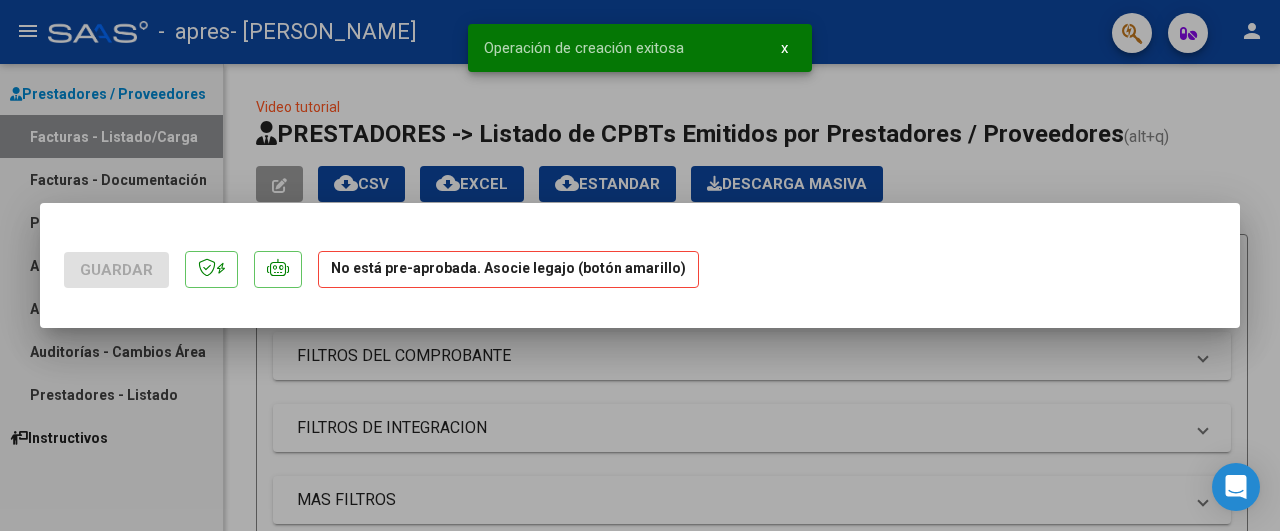 scroll, scrollTop: 0, scrollLeft: 0, axis: both 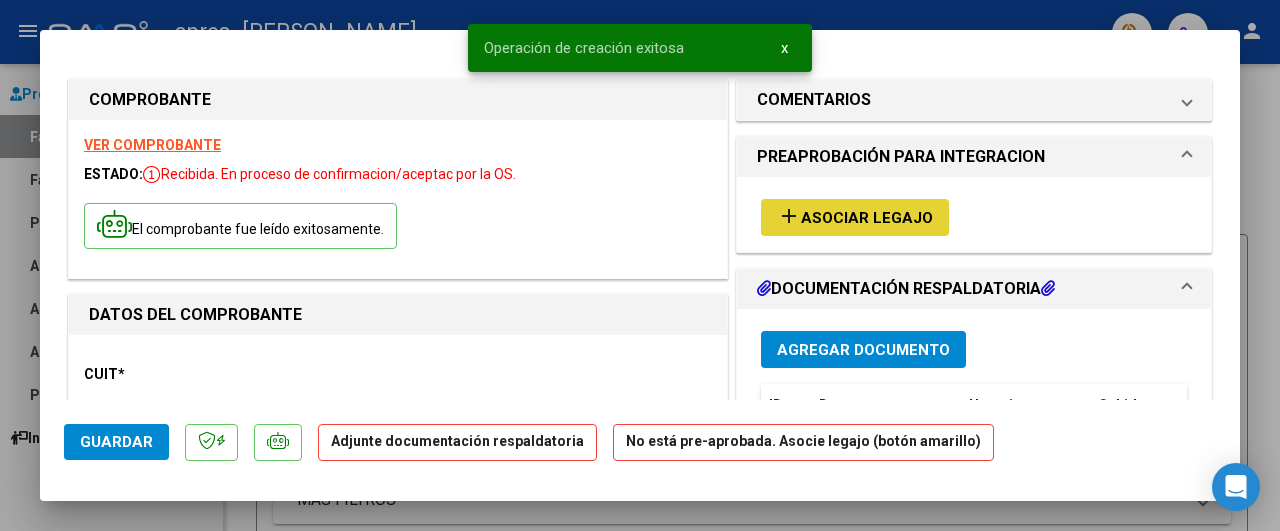 click on "Asociar Legajo" at bounding box center (867, 218) 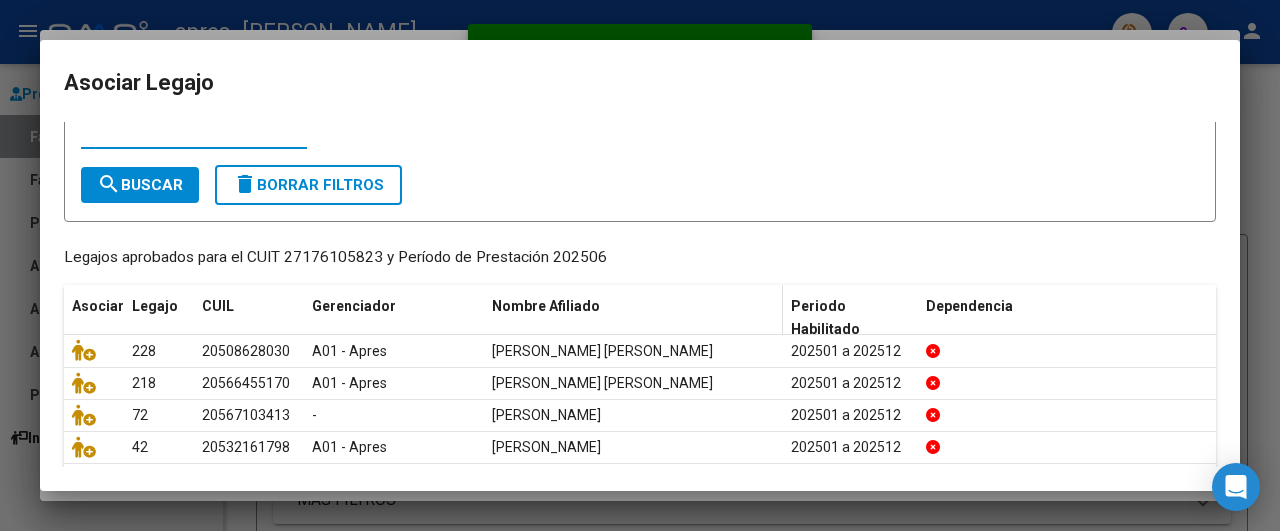 scroll, scrollTop: 133, scrollLeft: 0, axis: vertical 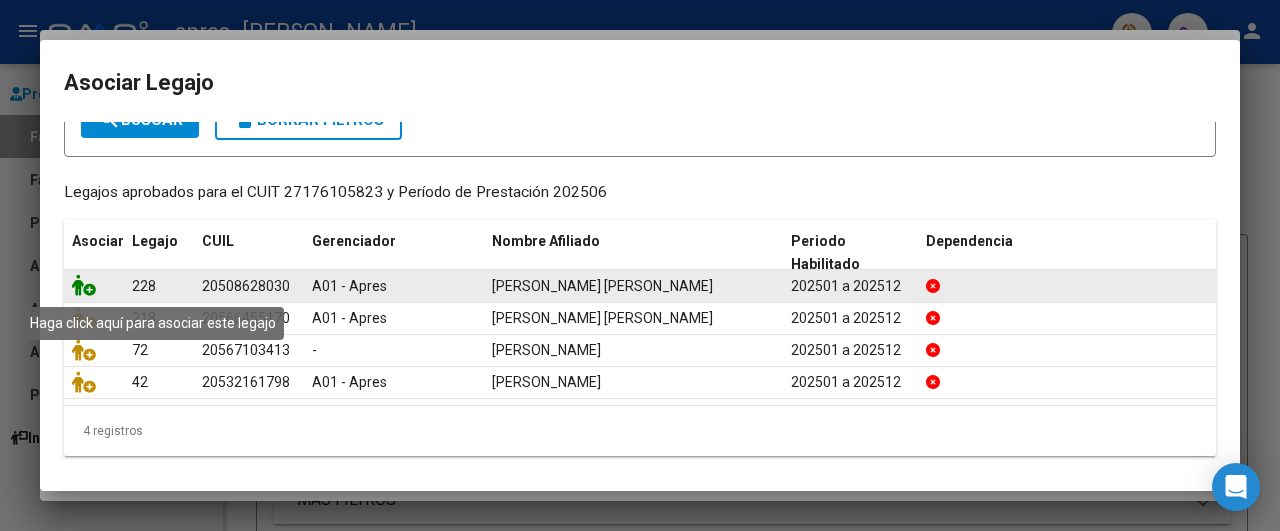 click 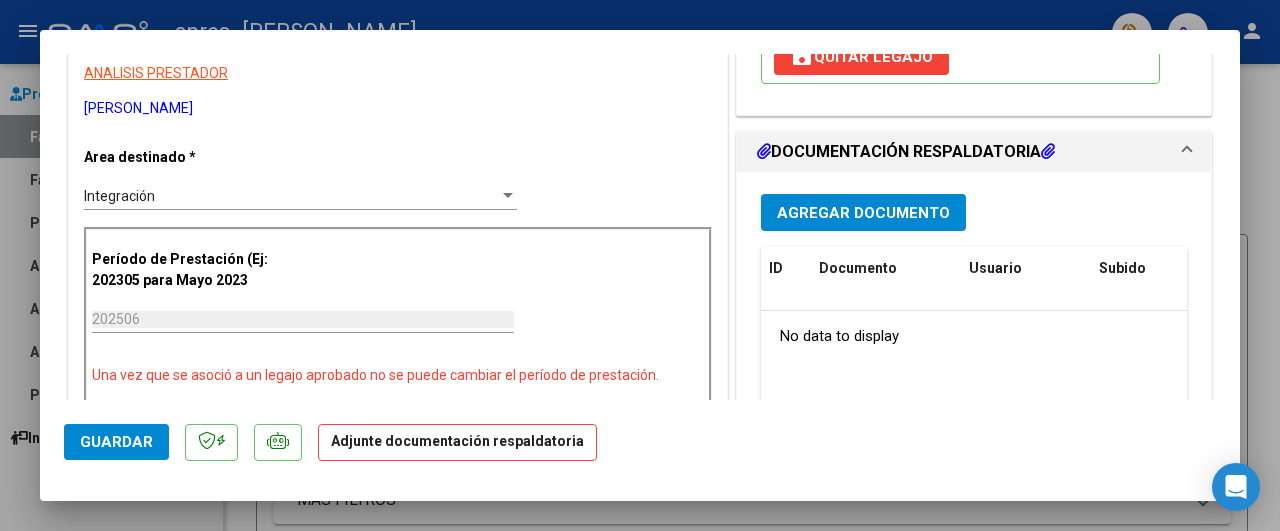 scroll, scrollTop: 400, scrollLeft: 0, axis: vertical 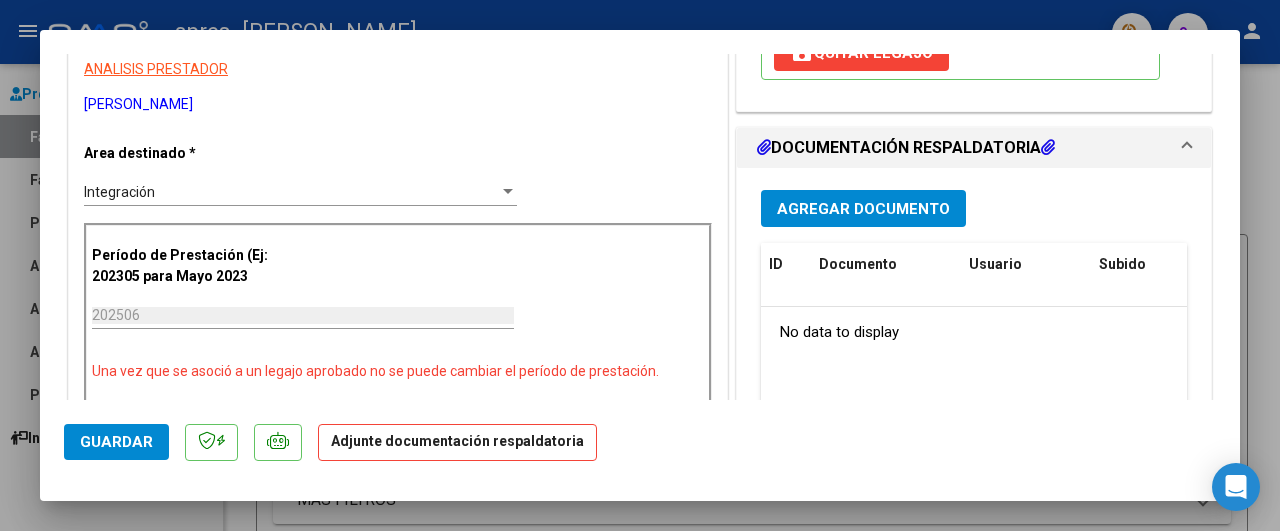 click on "Agregar Documento" at bounding box center (863, 209) 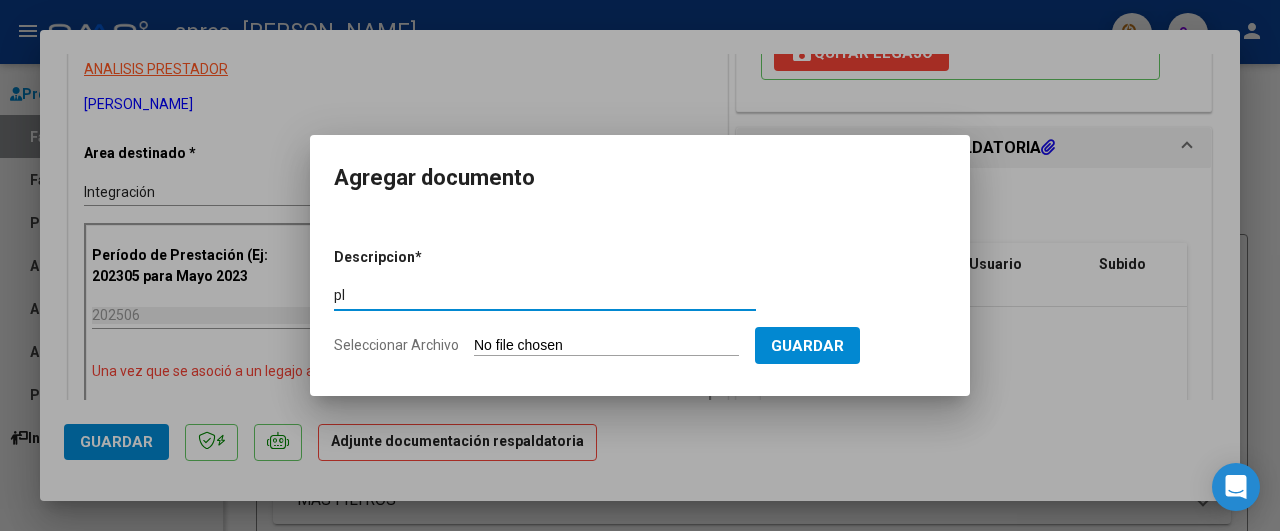 type on "p" 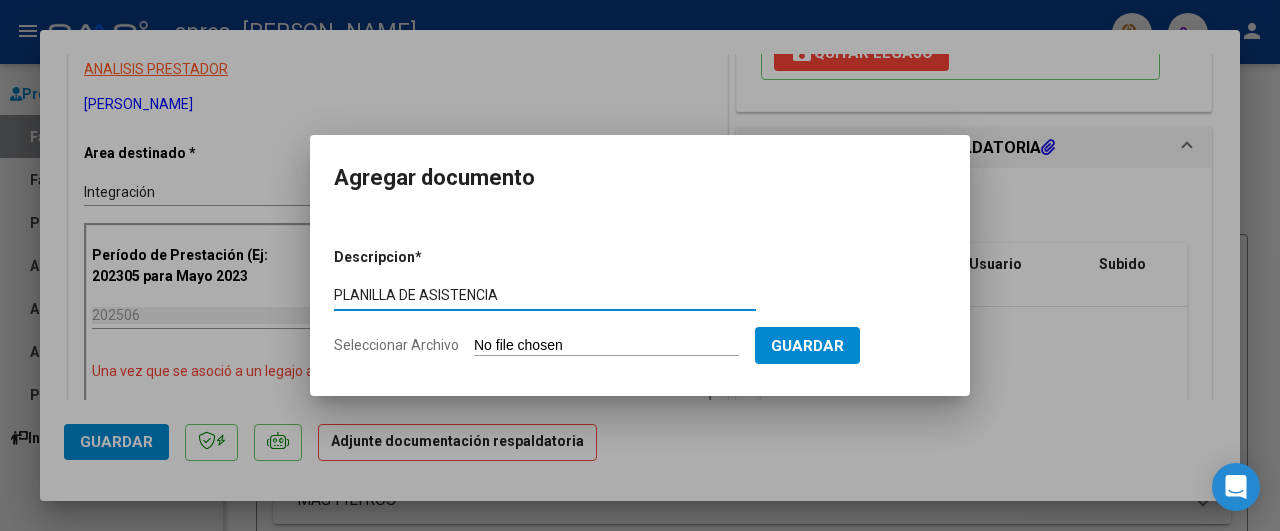 type on "PLANILLA DE ASISTENCIA" 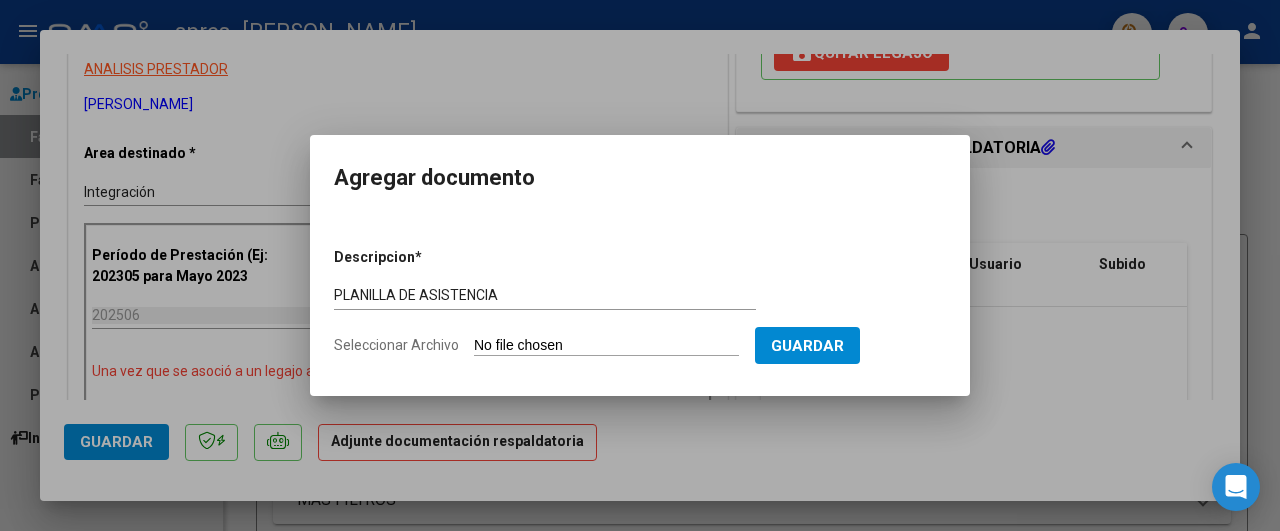 click on "Seleccionar Archivo" at bounding box center (606, 346) 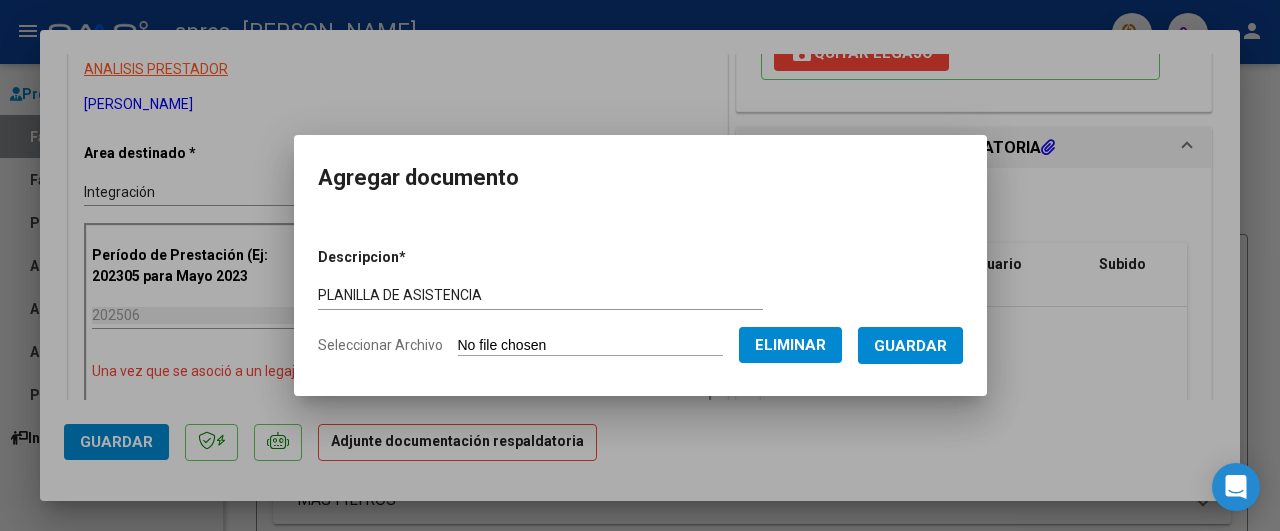 click on "Guardar" at bounding box center [910, 346] 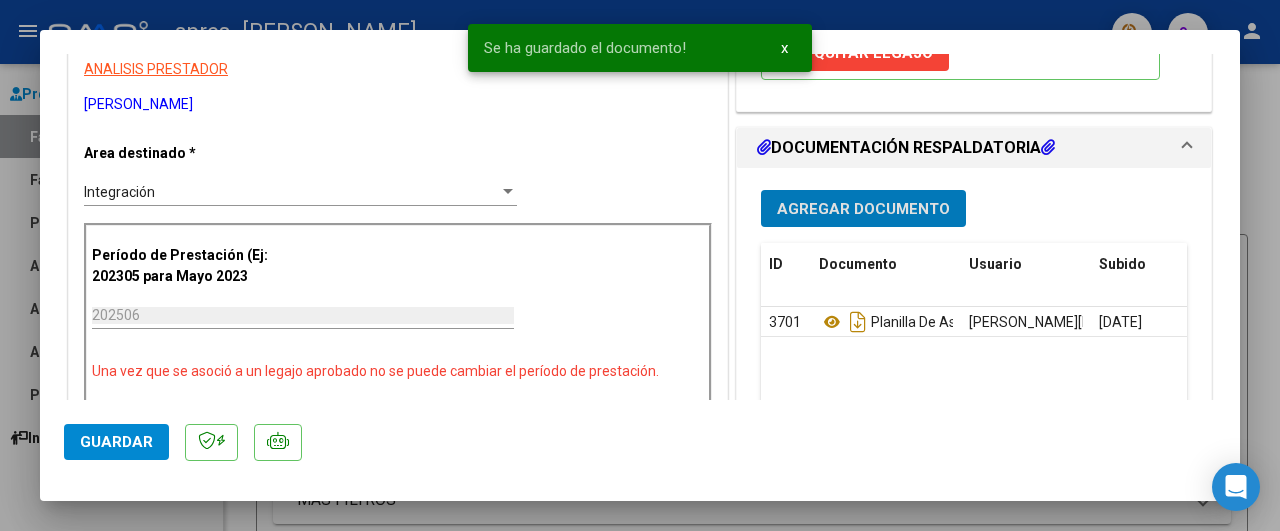 click on "Agregar Documento" at bounding box center [863, 209] 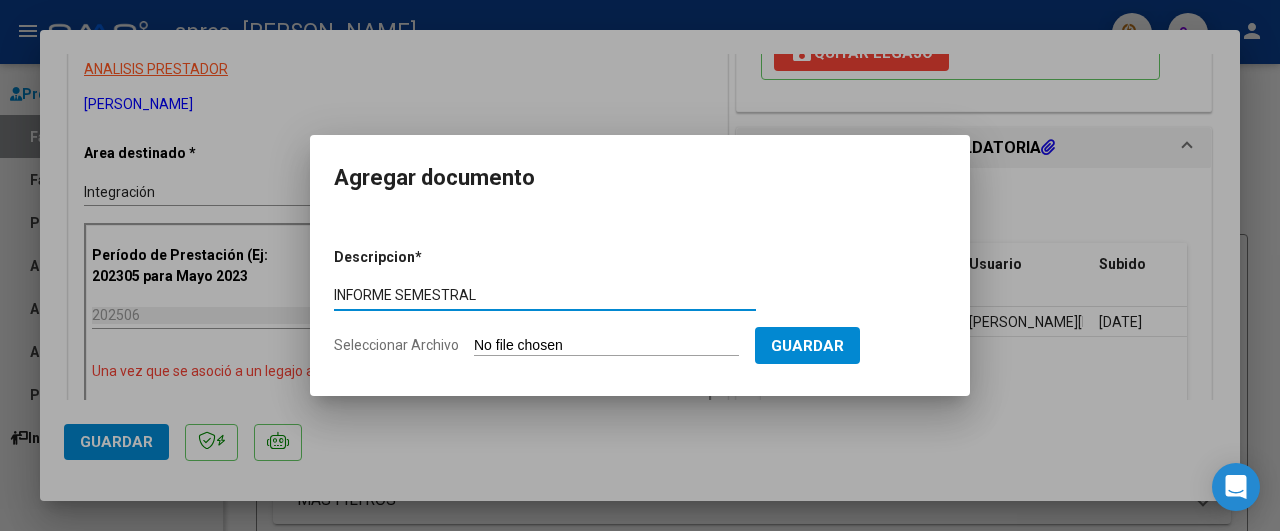 type on "INFORME SEMESTRAL" 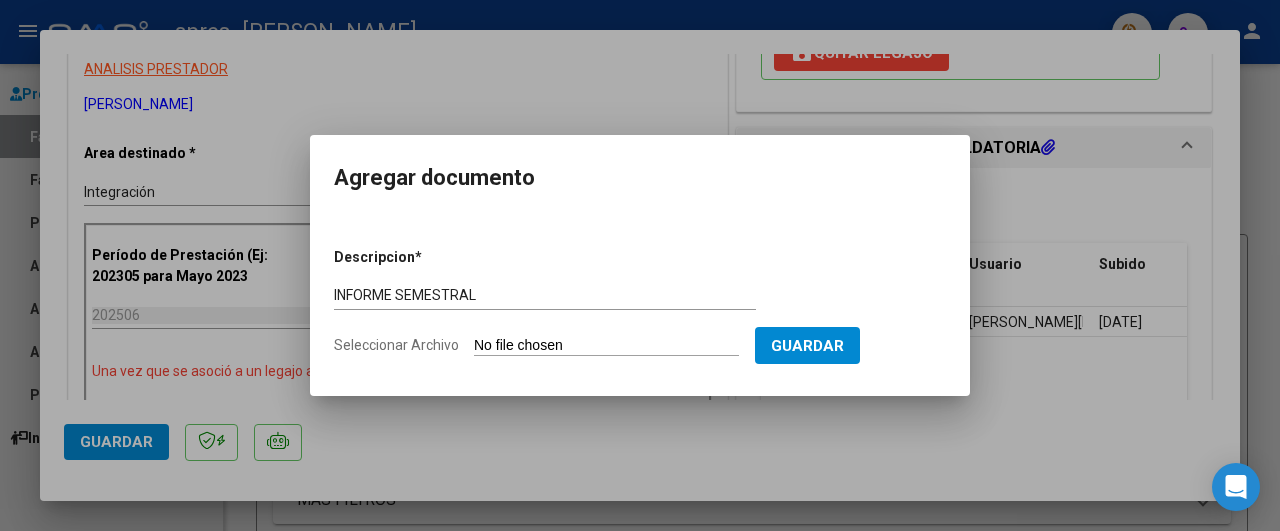 click on "Seleccionar Archivo" at bounding box center [606, 346] 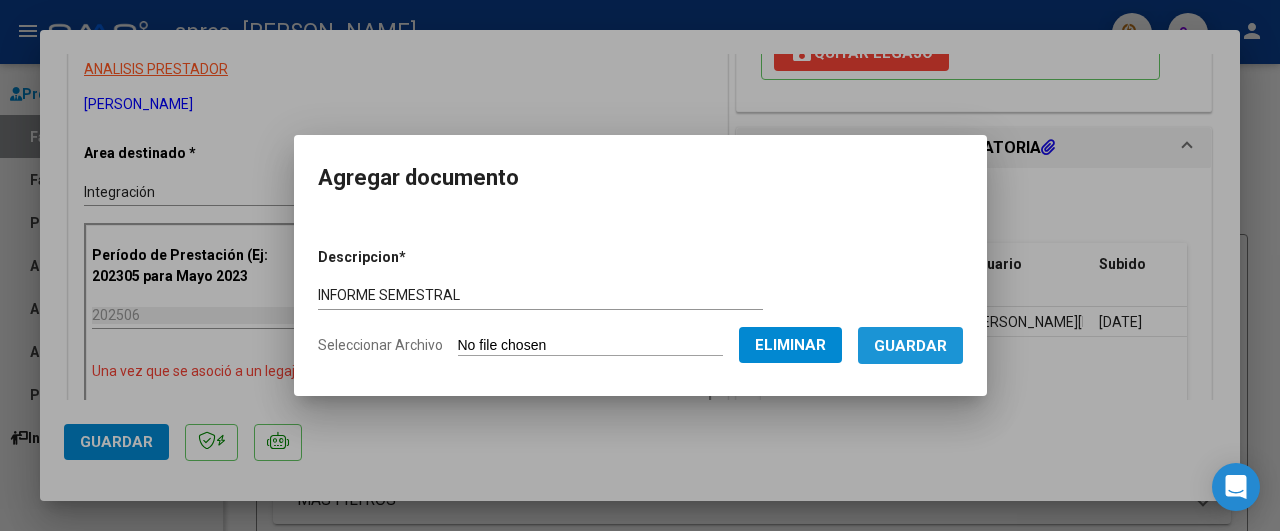 click on "Guardar" at bounding box center (910, 345) 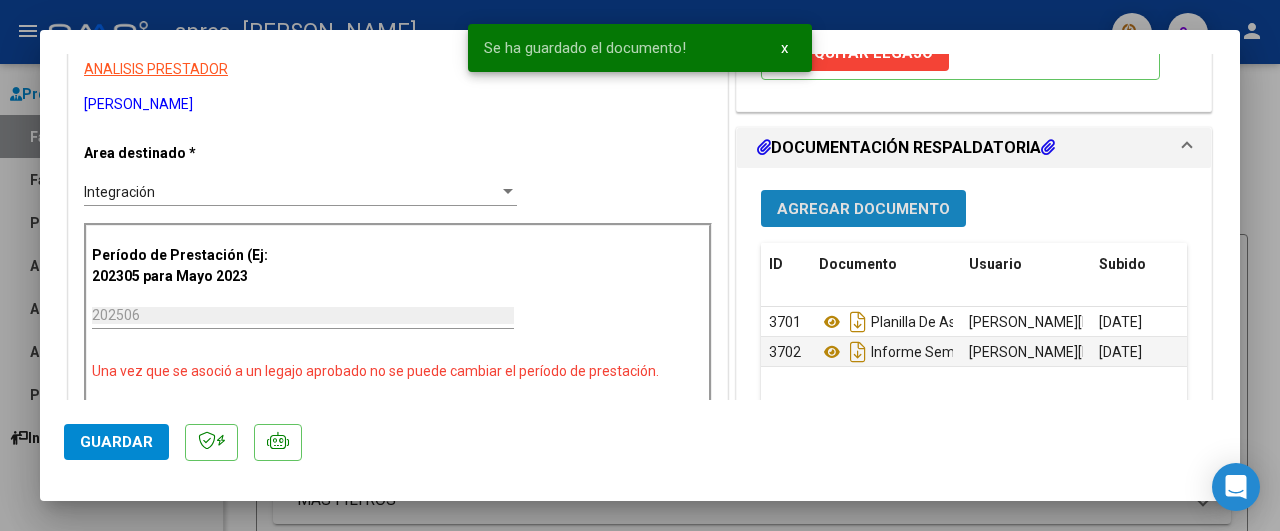 click on "Agregar Documento" at bounding box center (863, 208) 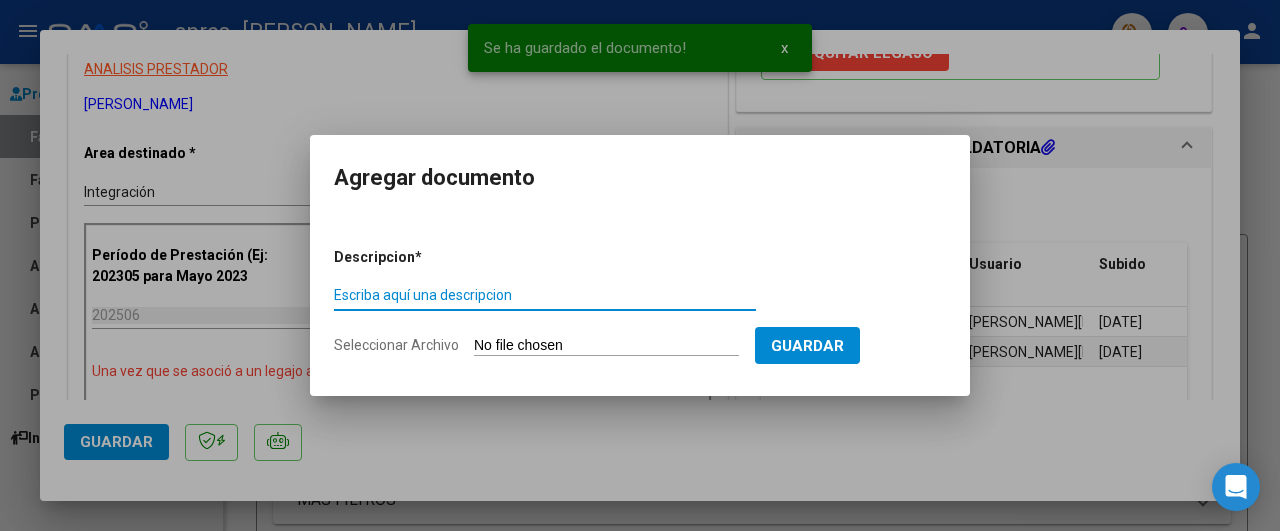 click on "Escriba aquí una descripcion" at bounding box center (545, 295) 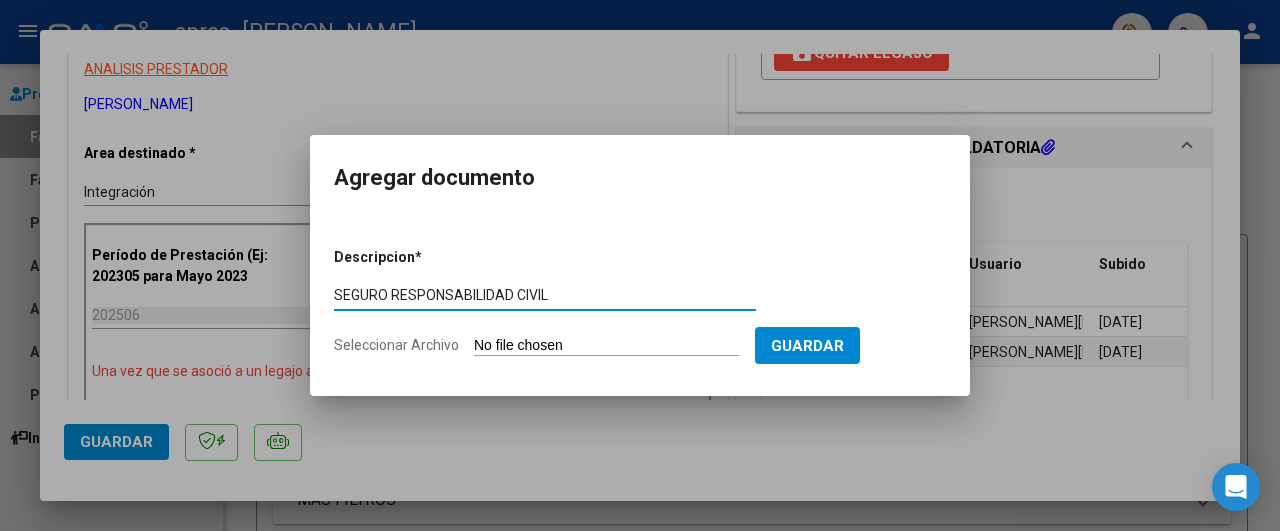 type on "SEGURO RESPONSABILIDAD CIVIL" 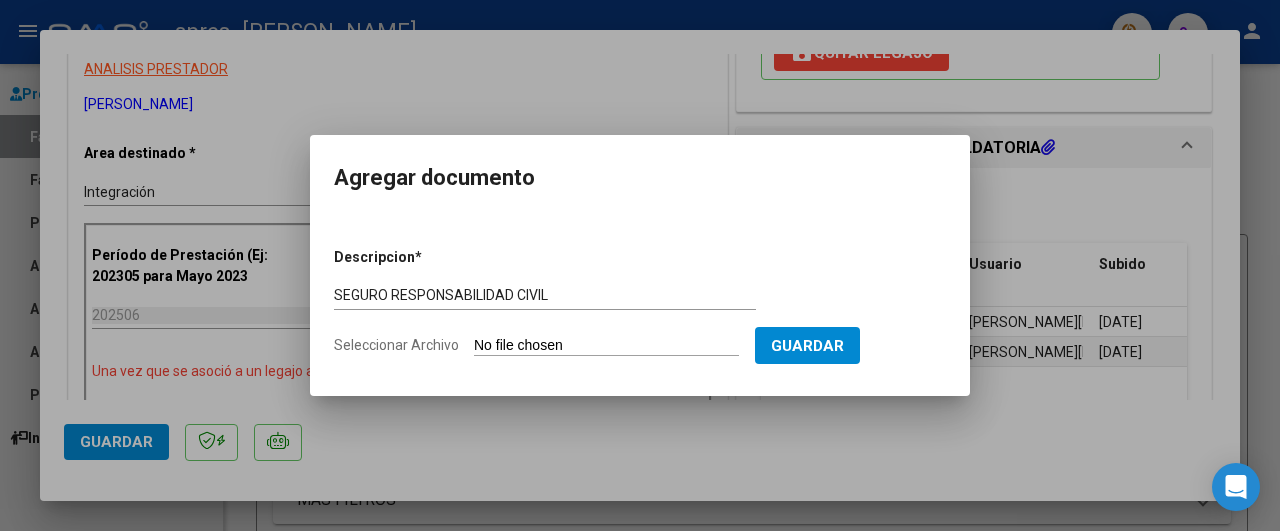 type on "C:\fakepath\[DATE] - [DATE] RESPONSABILIDAD CIVIL.pdf" 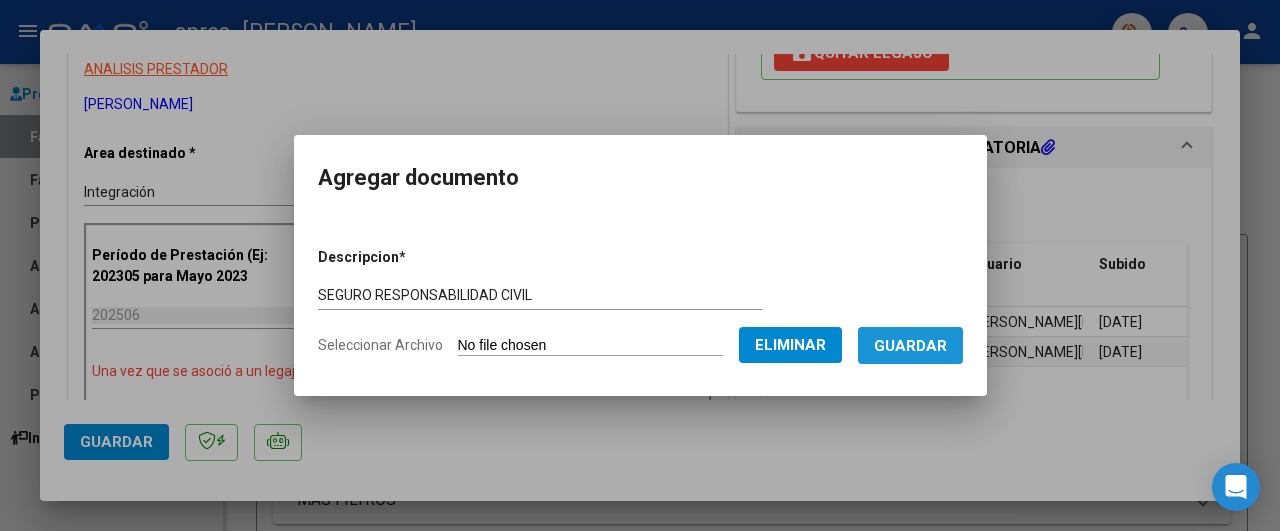 click on "Guardar" at bounding box center [910, 346] 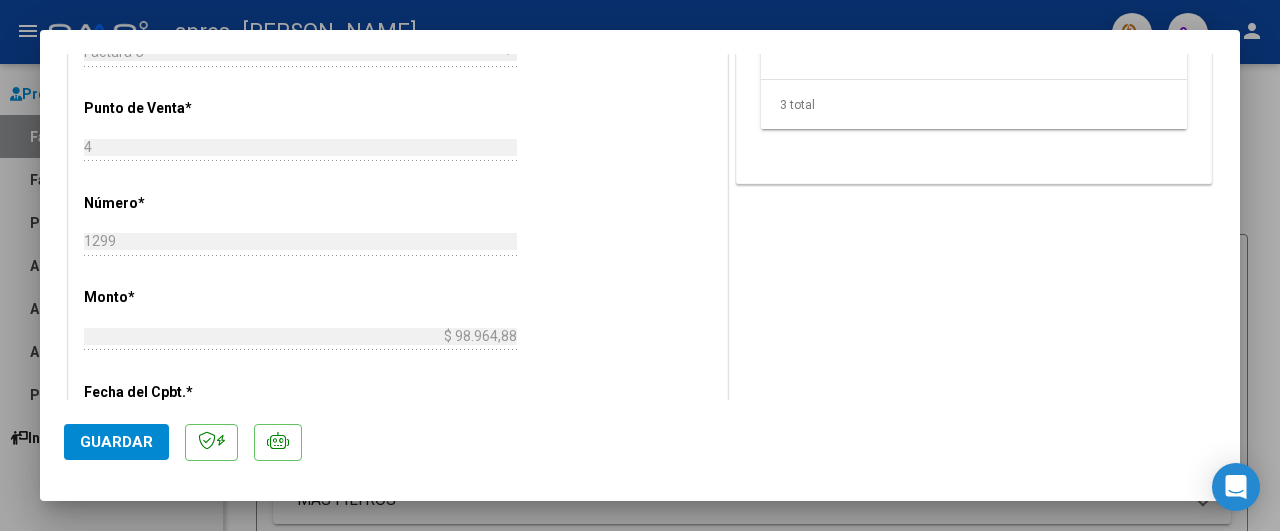 scroll, scrollTop: 900, scrollLeft: 0, axis: vertical 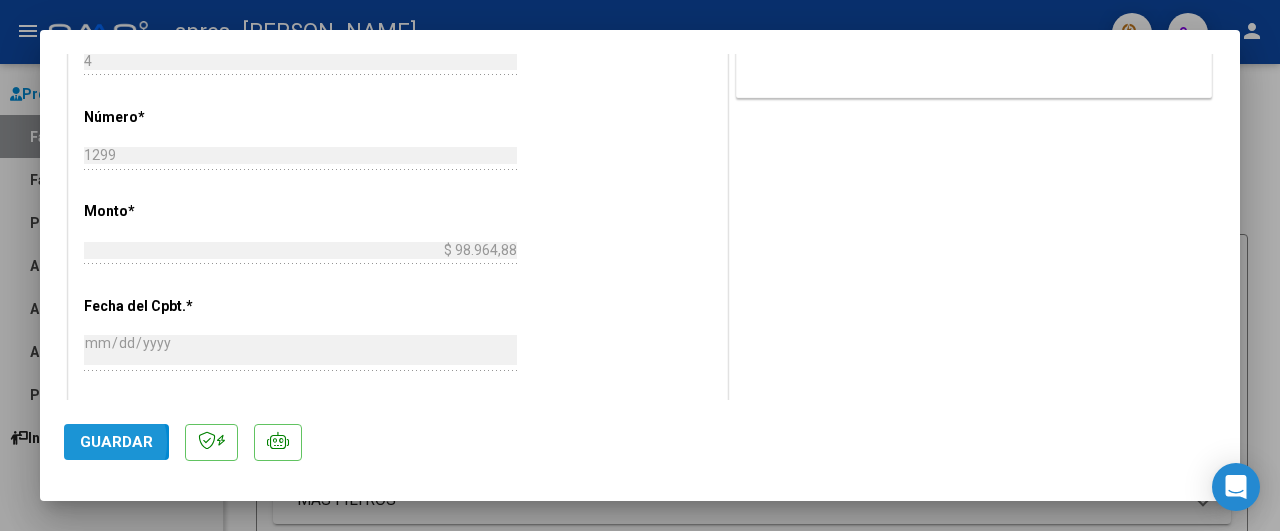 click on "Guardar" 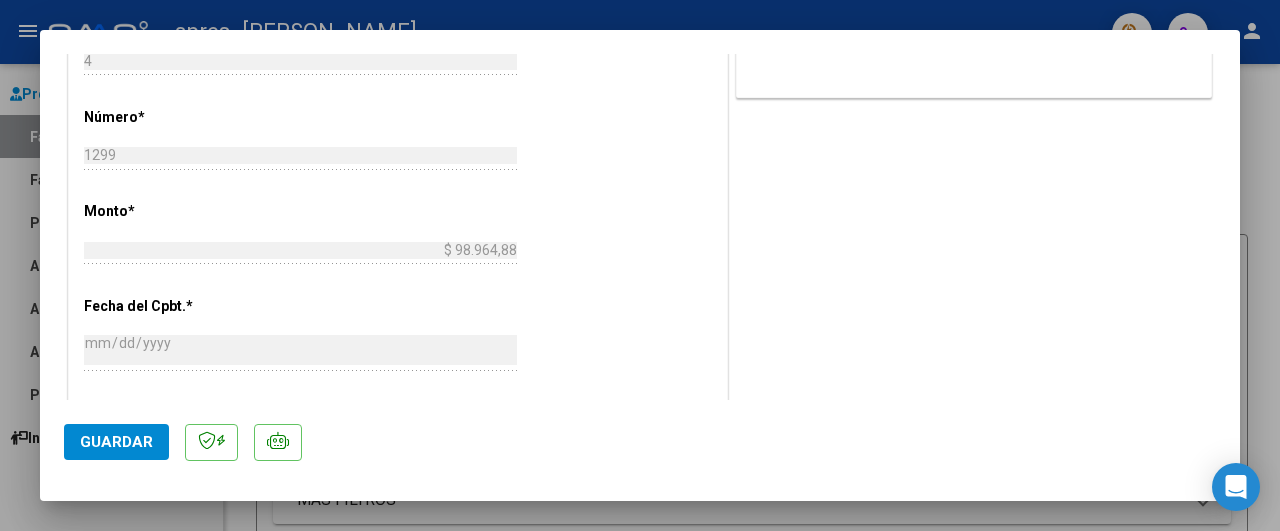 click at bounding box center (640, 265) 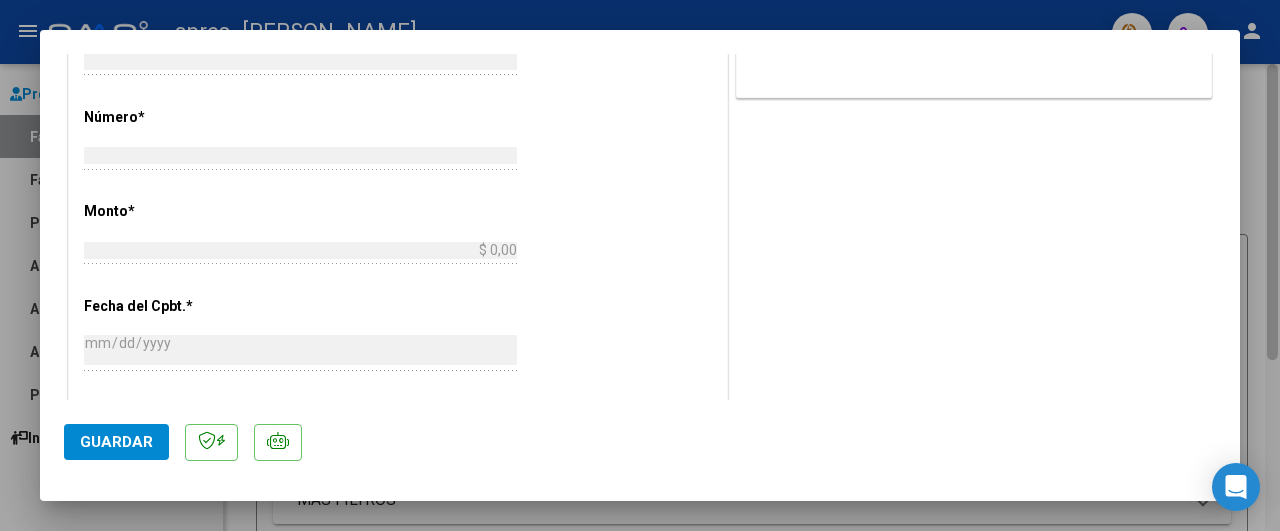 scroll, scrollTop: 0, scrollLeft: 0, axis: both 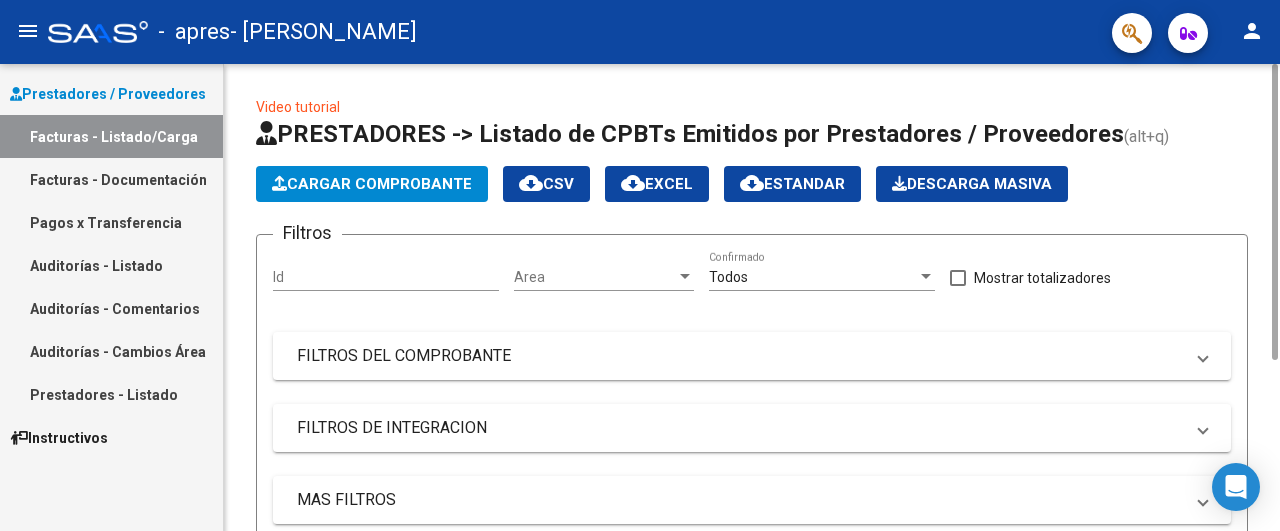 click on "Cargar Comprobante" 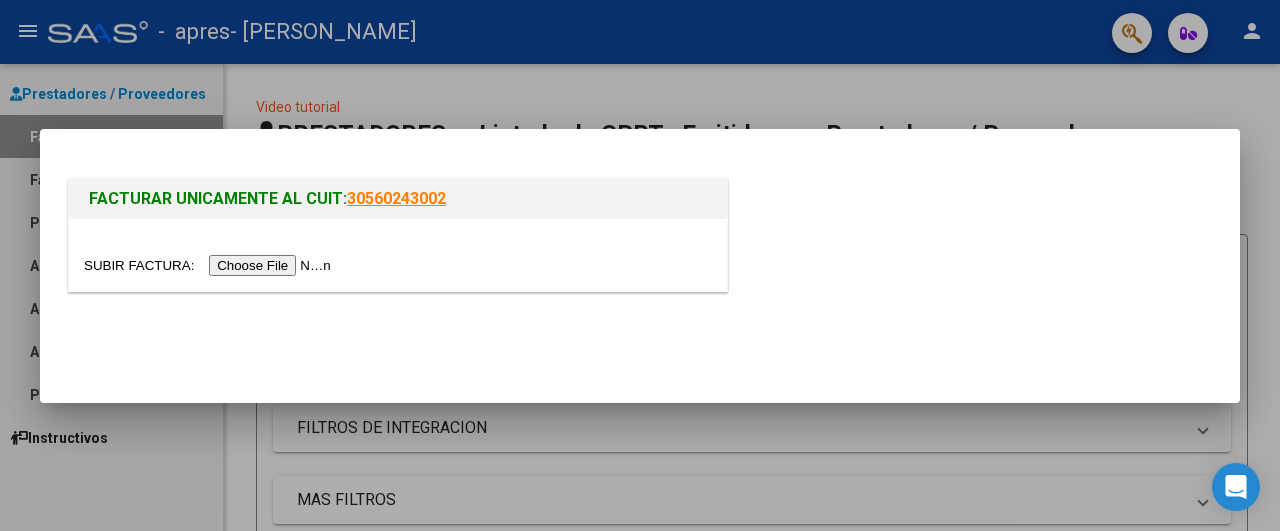 click at bounding box center [210, 265] 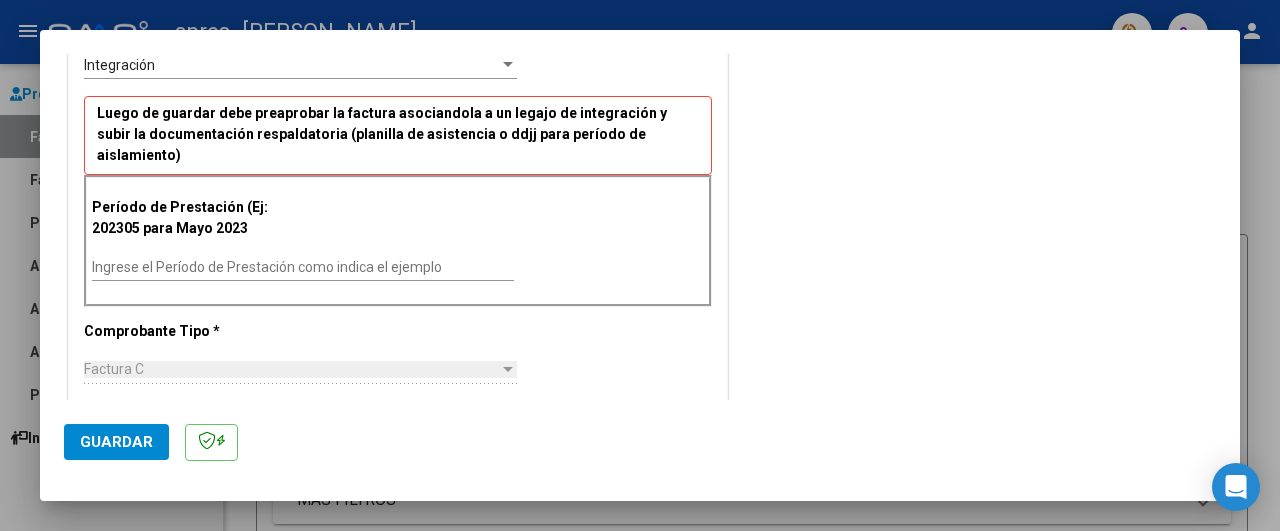 scroll, scrollTop: 500, scrollLeft: 0, axis: vertical 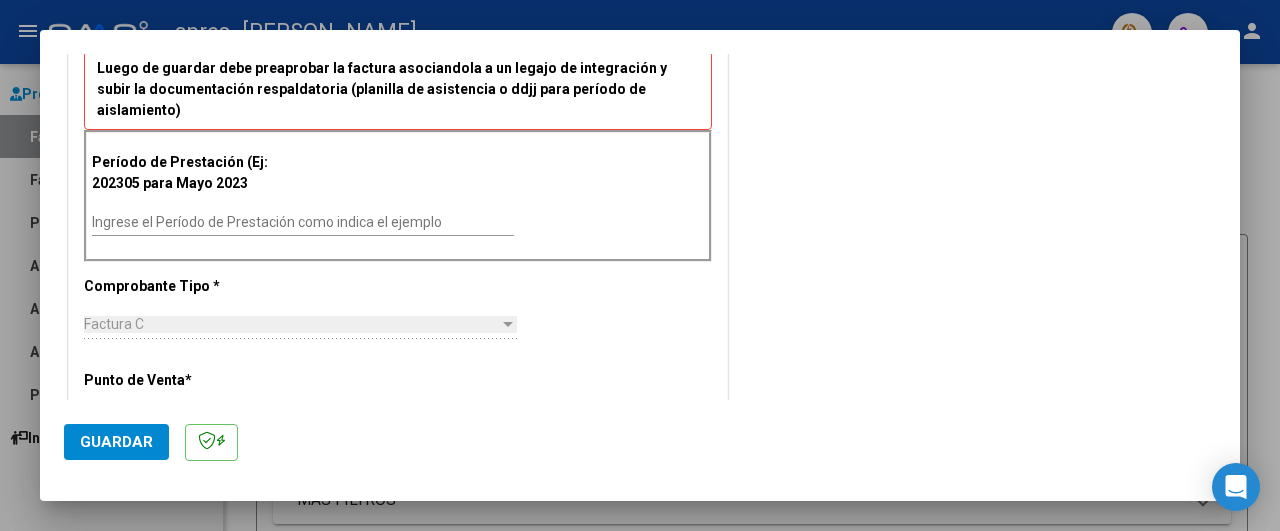 click on "Ingrese el Período de Prestación como indica el ejemplo" at bounding box center (303, 222) 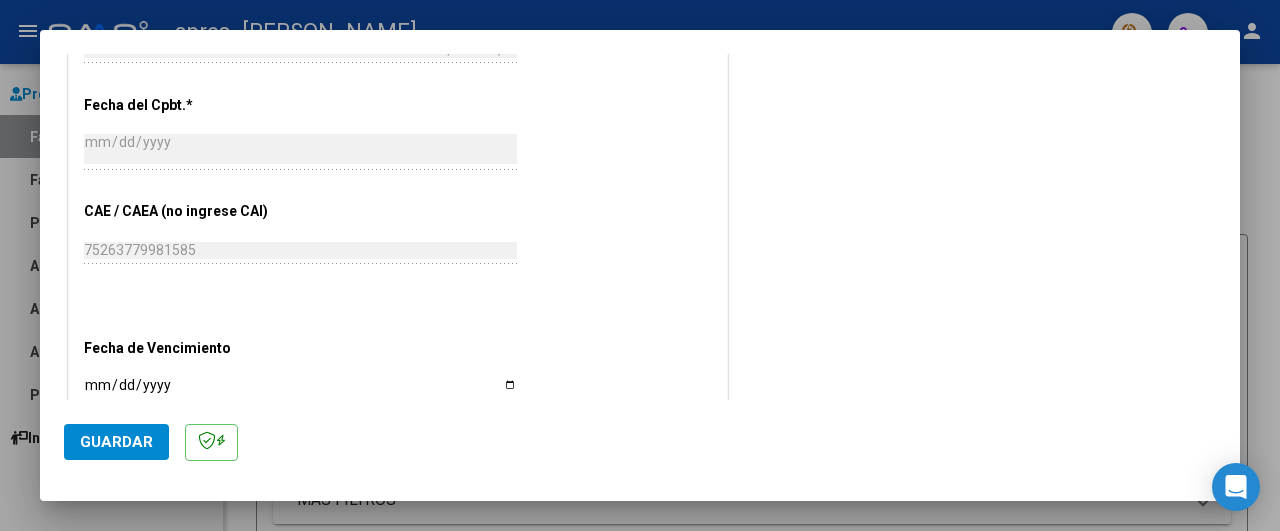 scroll, scrollTop: 1100, scrollLeft: 0, axis: vertical 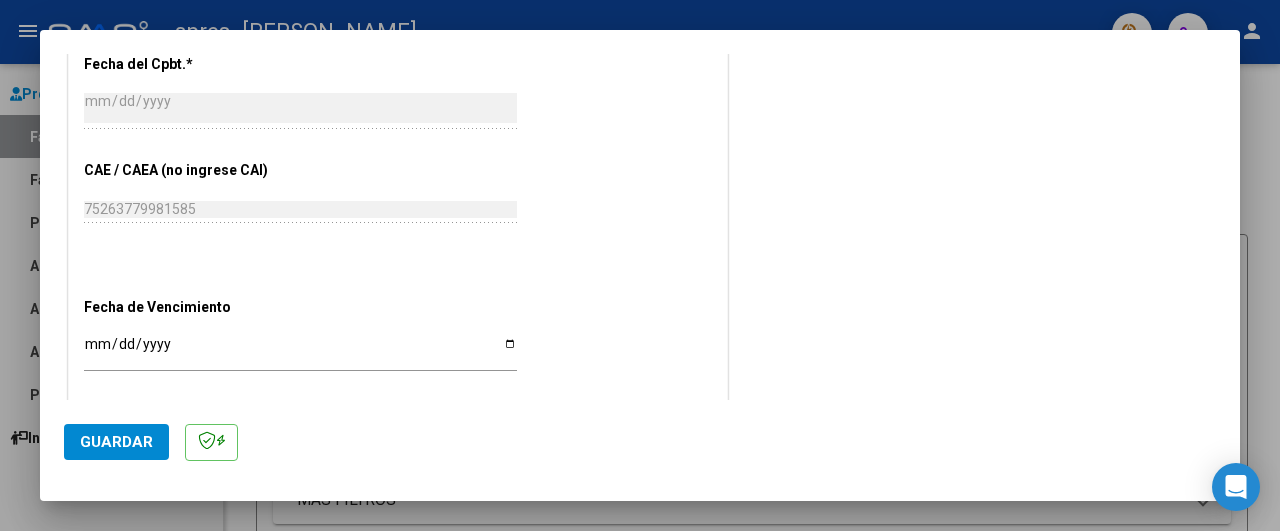 type on "202506" 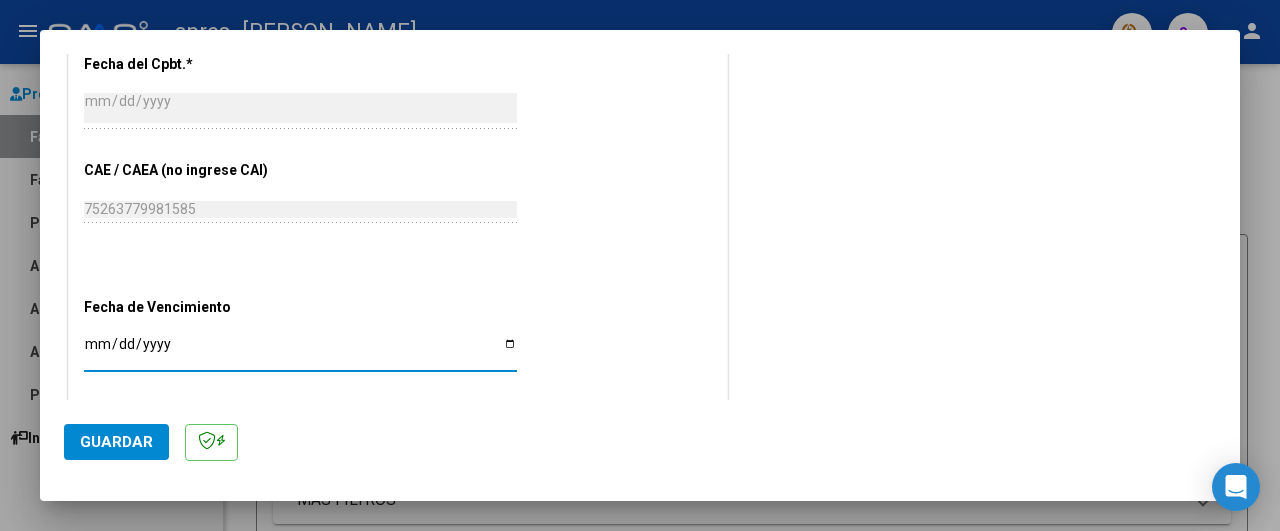 click on "Ingresar la fecha" at bounding box center [300, 351] 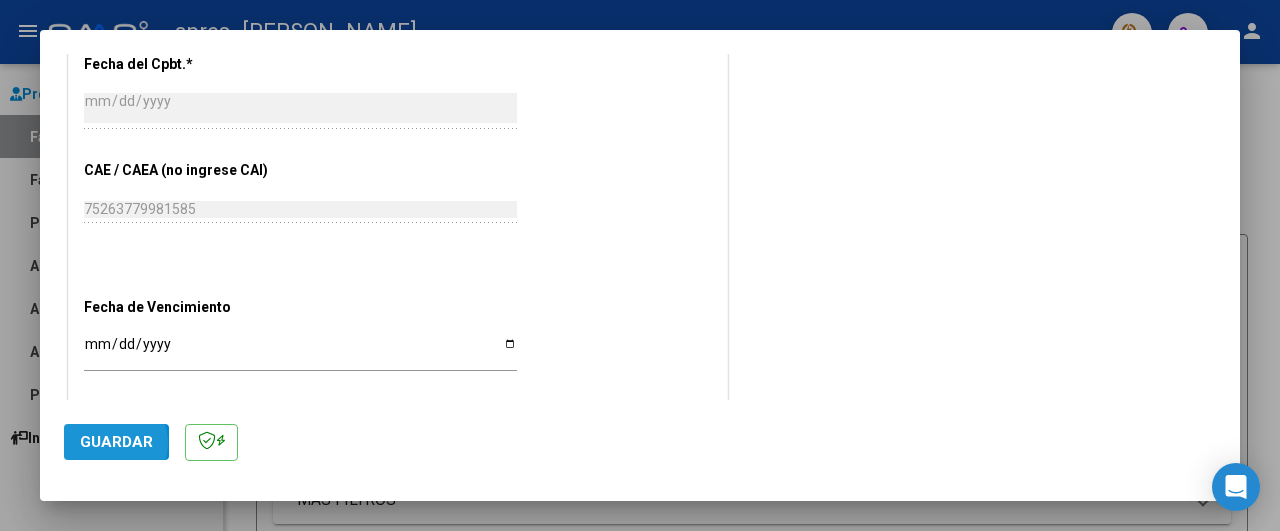 click on "Guardar" 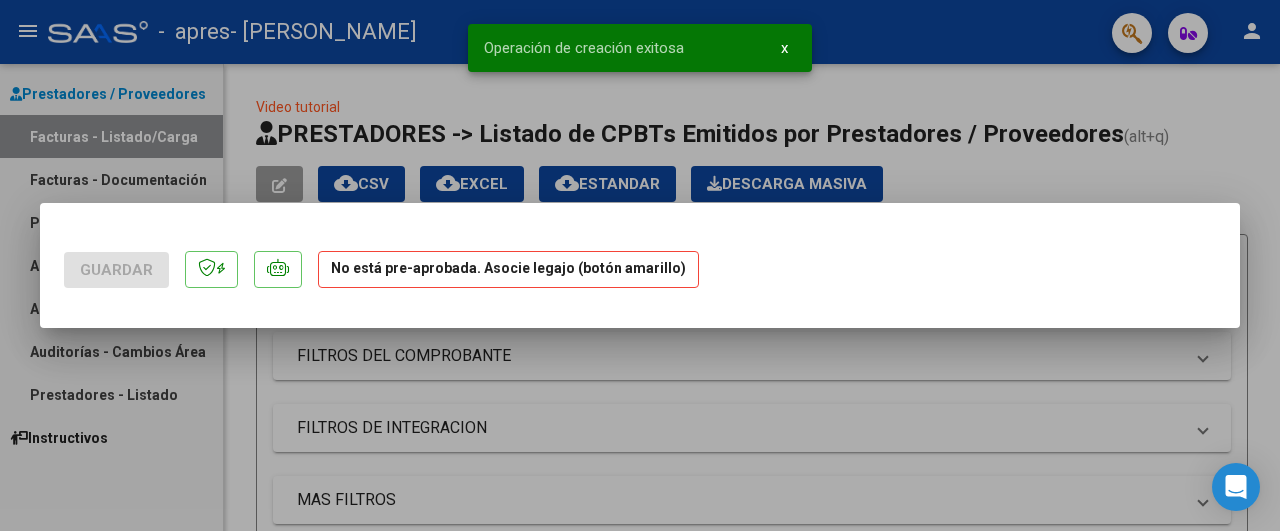 scroll, scrollTop: 0, scrollLeft: 0, axis: both 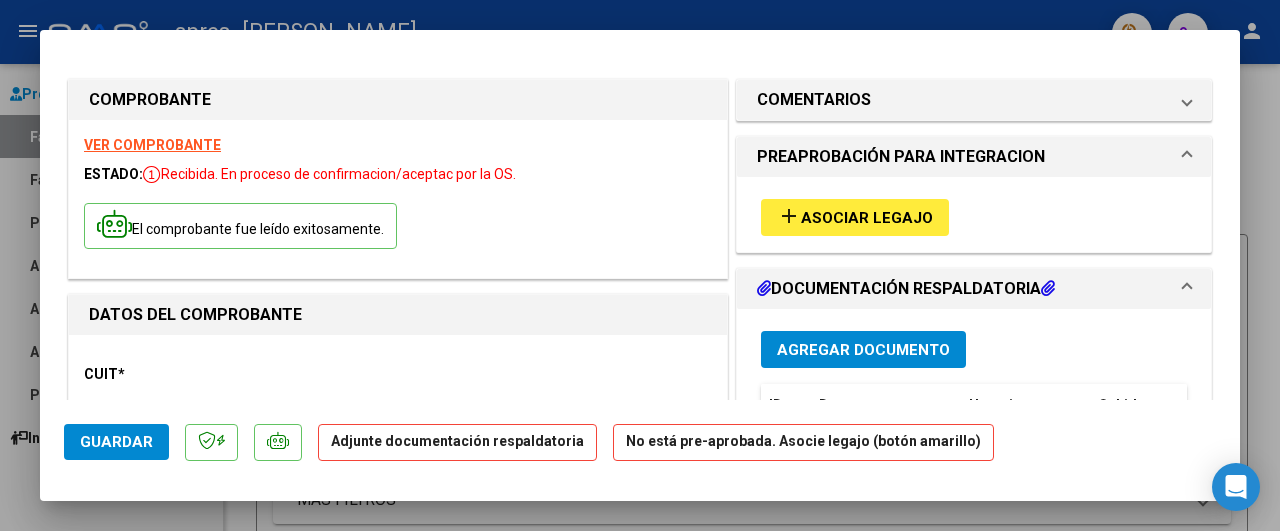 click on "add Asociar Legajo" at bounding box center (855, 217) 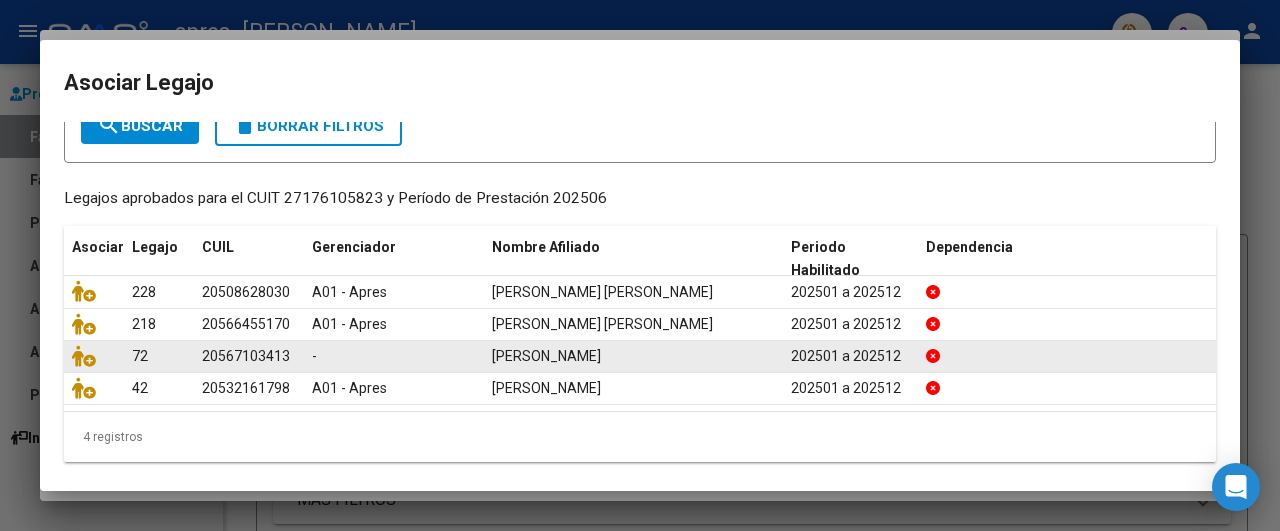 scroll, scrollTop: 133, scrollLeft: 0, axis: vertical 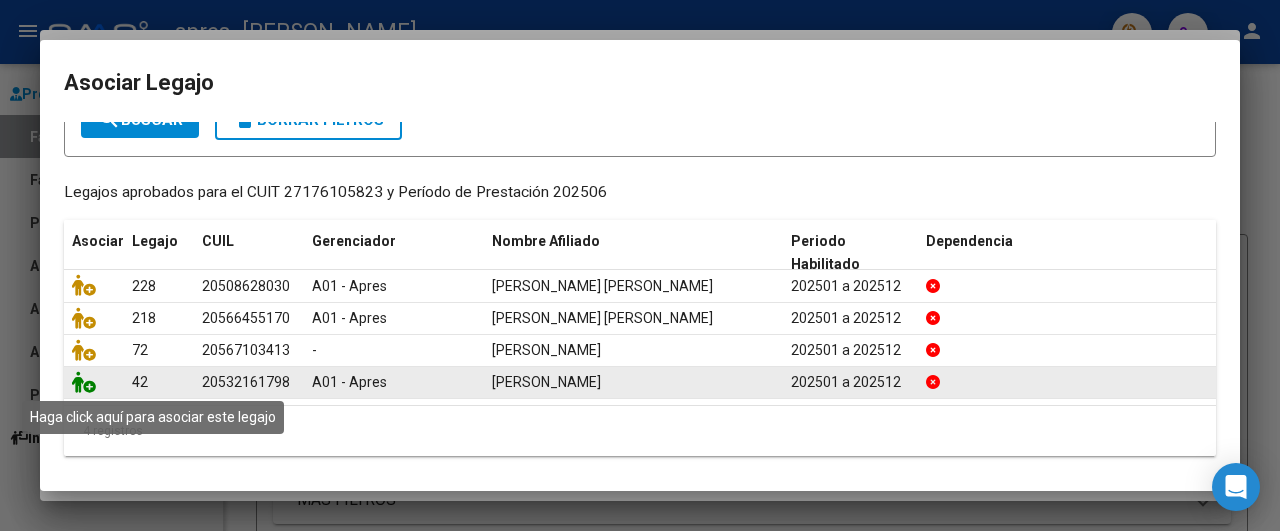 click 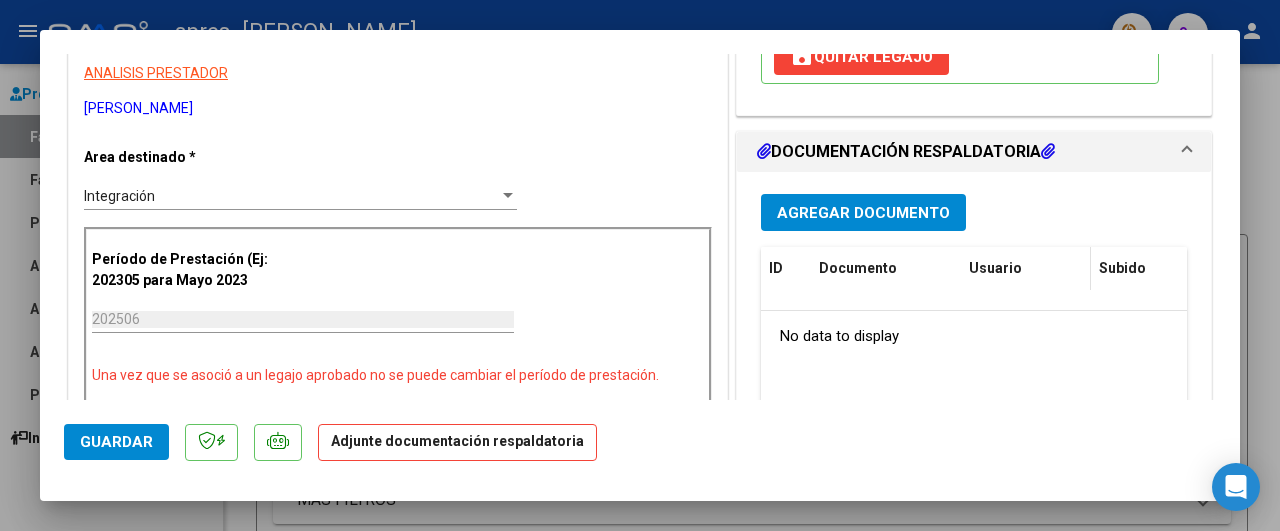 scroll, scrollTop: 400, scrollLeft: 0, axis: vertical 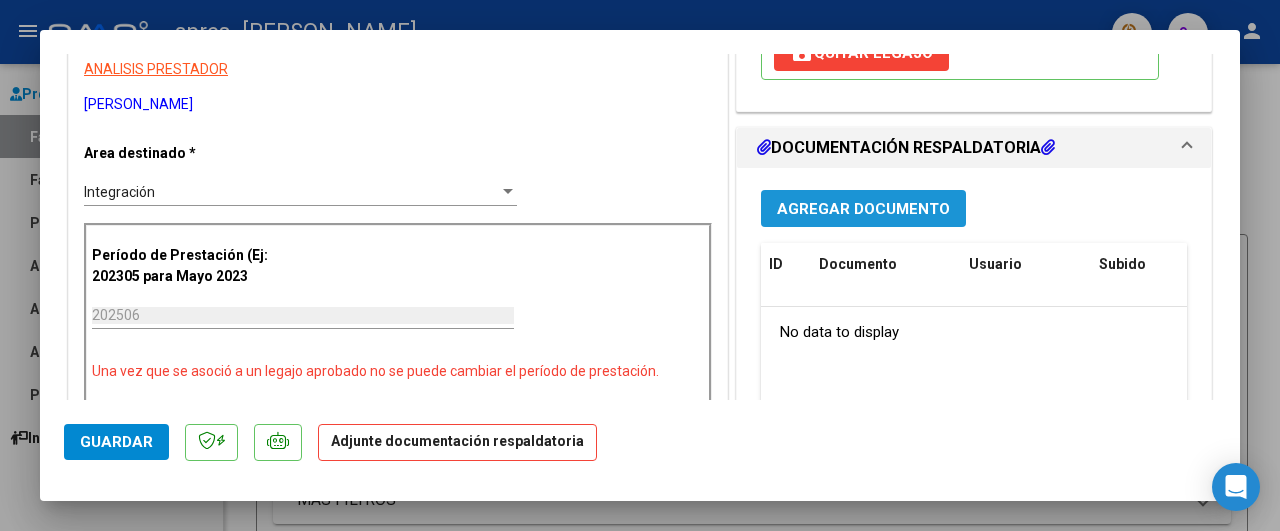 click on "Agregar Documento" at bounding box center (863, 209) 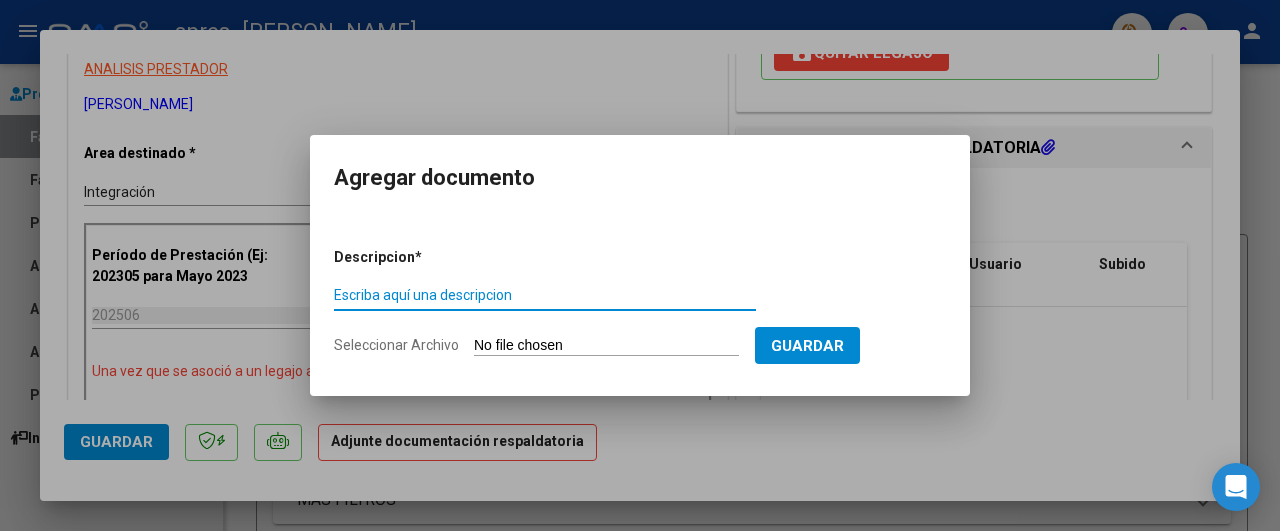 click on "Escriba aquí una descripcion" at bounding box center [545, 295] 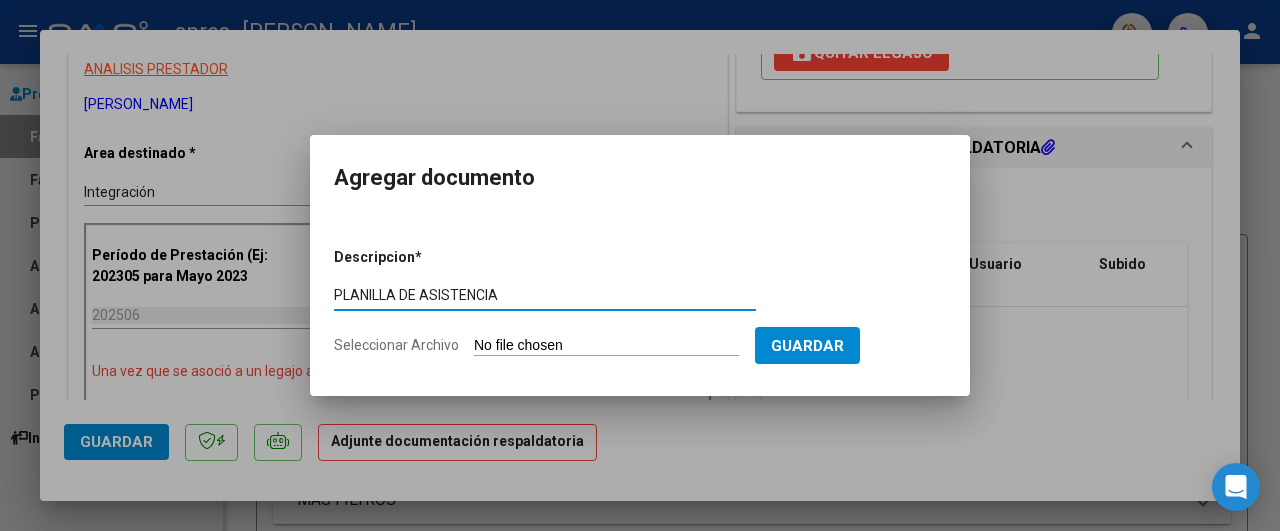 type on "PLANILLA DE ASISTENCIA" 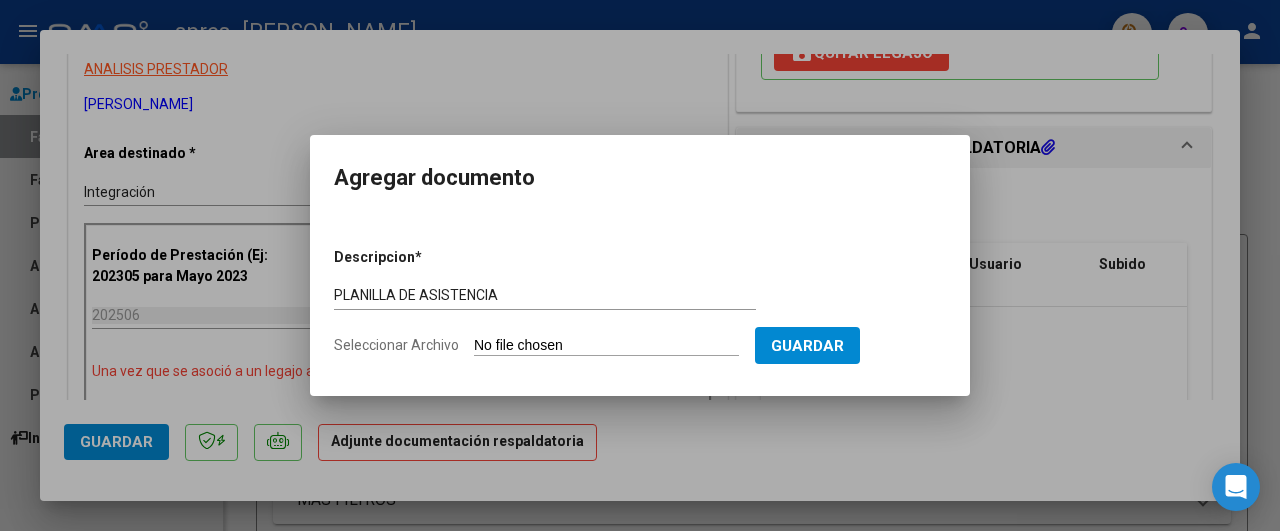 click on "Seleccionar Archivo" at bounding box center [606, 346] 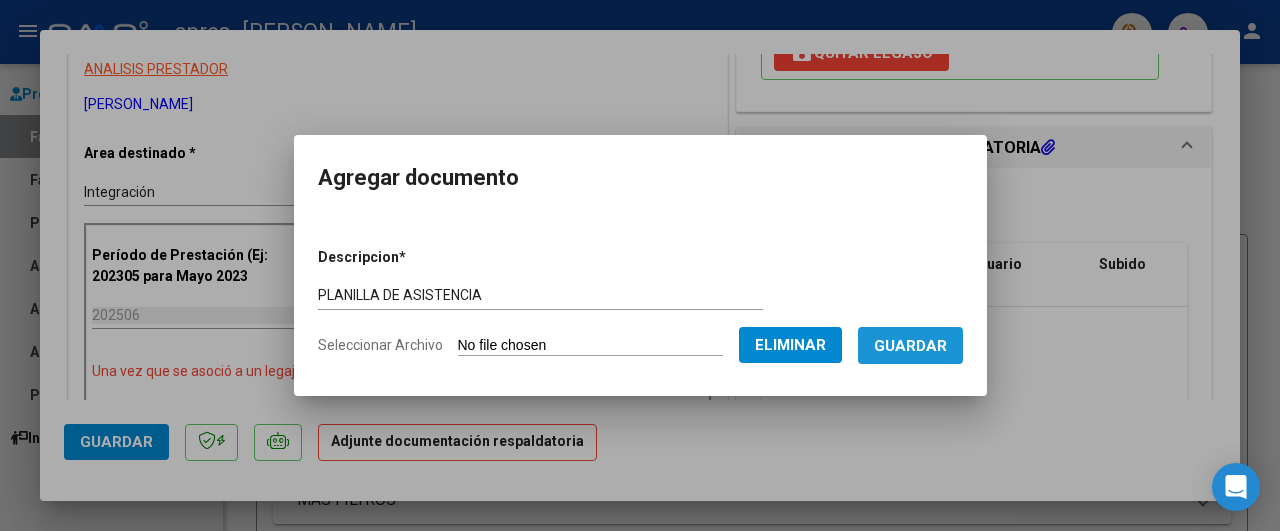 click on "Guardar" at bounding box center (910, 346) 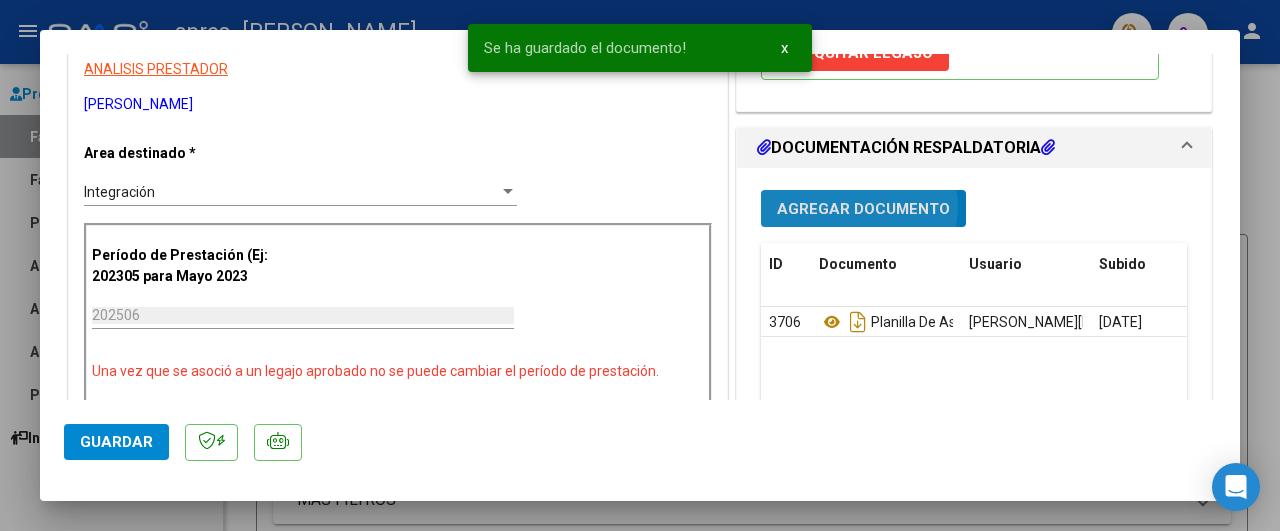 click on "Agregar Documento" at bounding box center [863, 209] 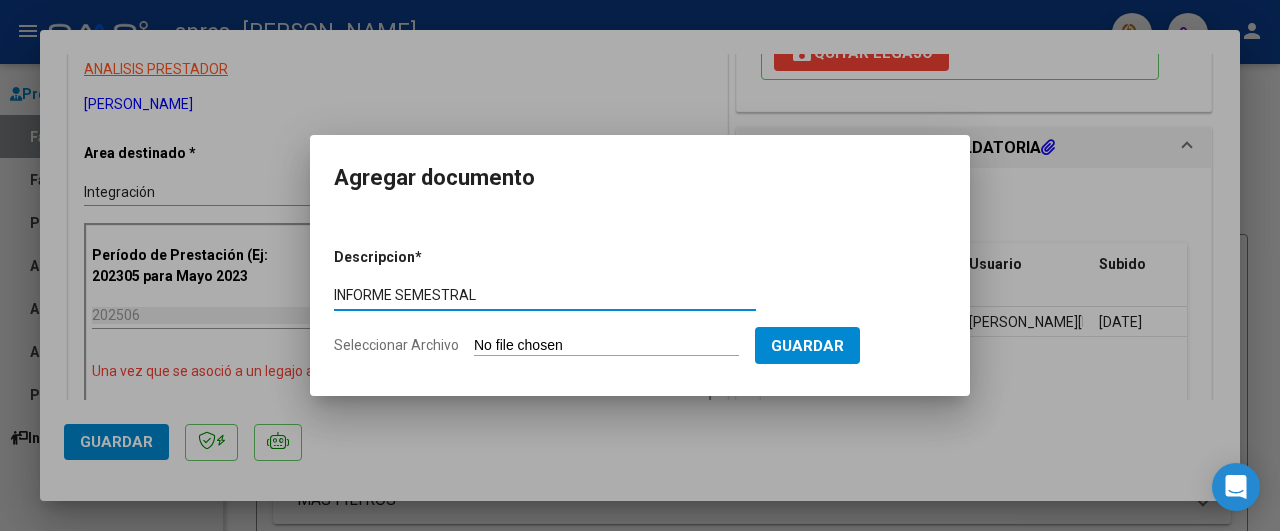 type on "INFORME SEMESTRAL" 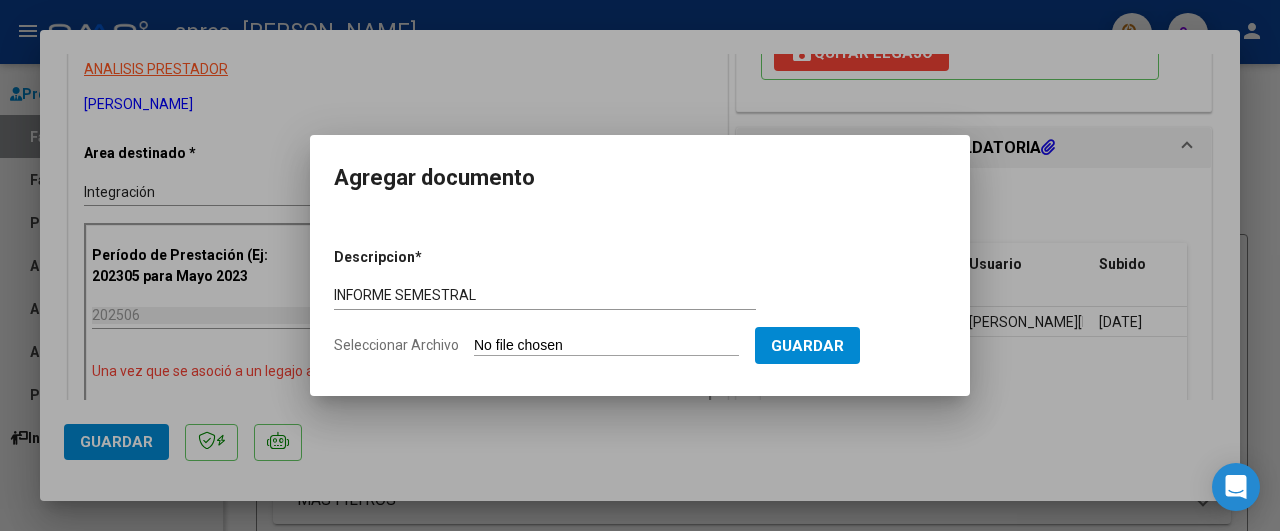 click on "Seleccionar Archivo" at bounding box center [606, 346] 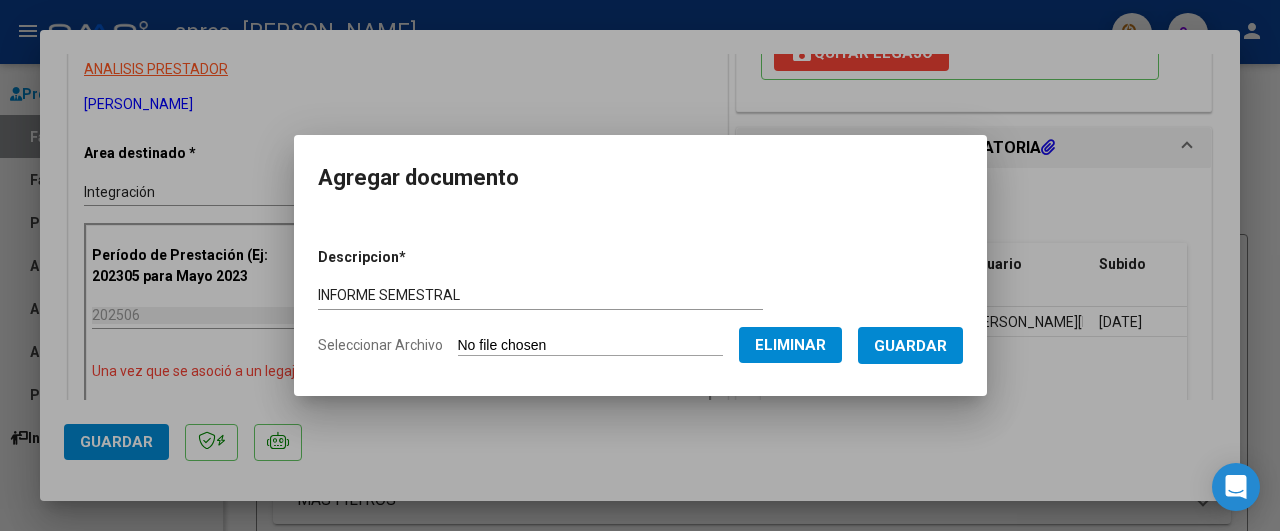click on "Guardar" at bounding box center (910, 346) 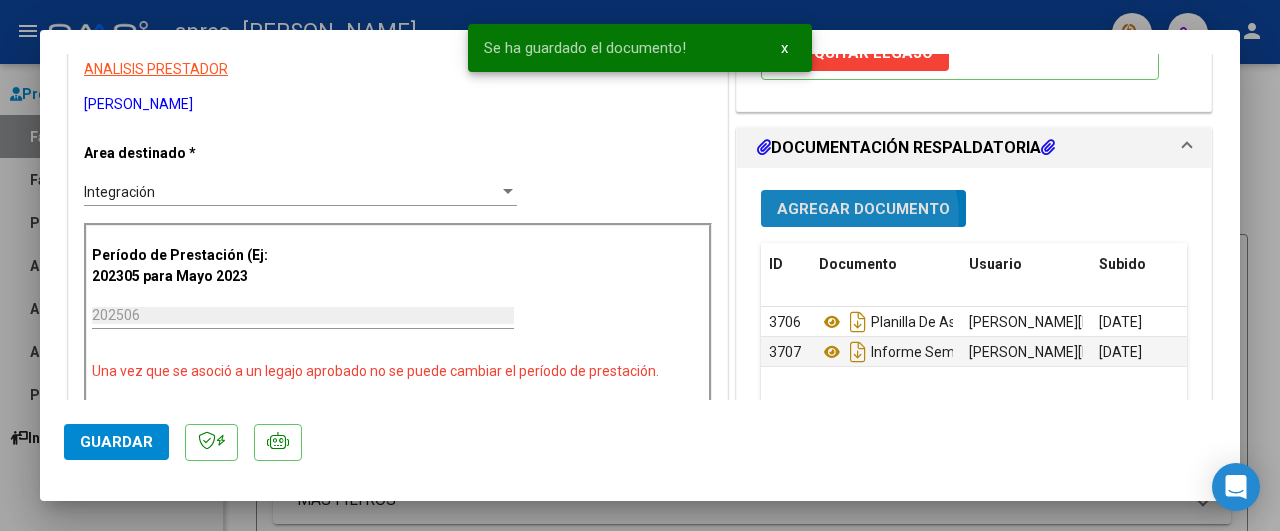click on "Agregar Documento" at bounding box center [863, 209] 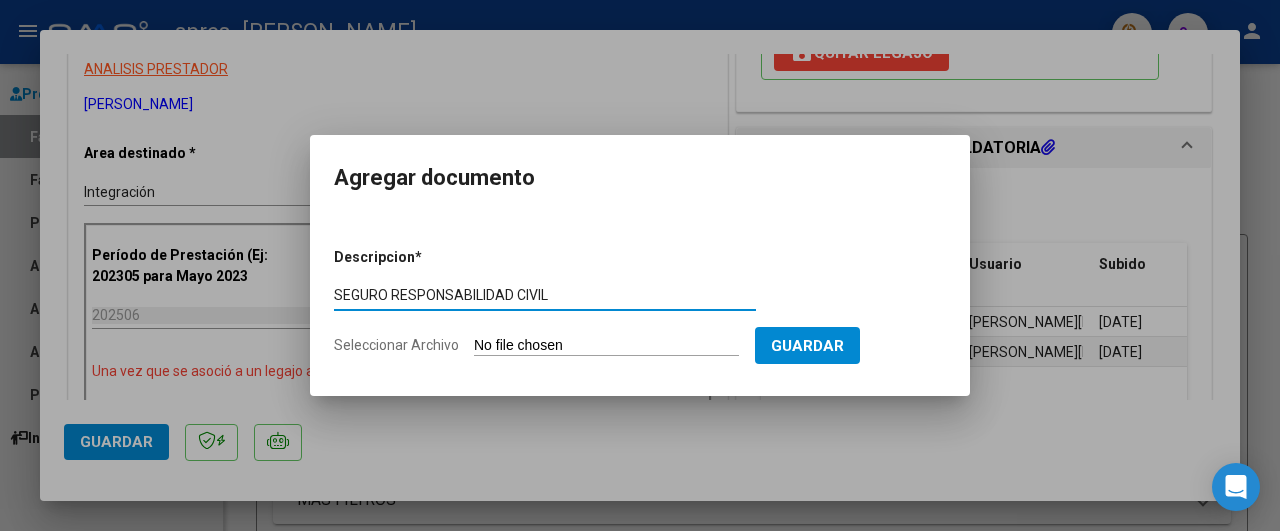 type on "SEGURO RESPONSABILIDAD CIVIL" 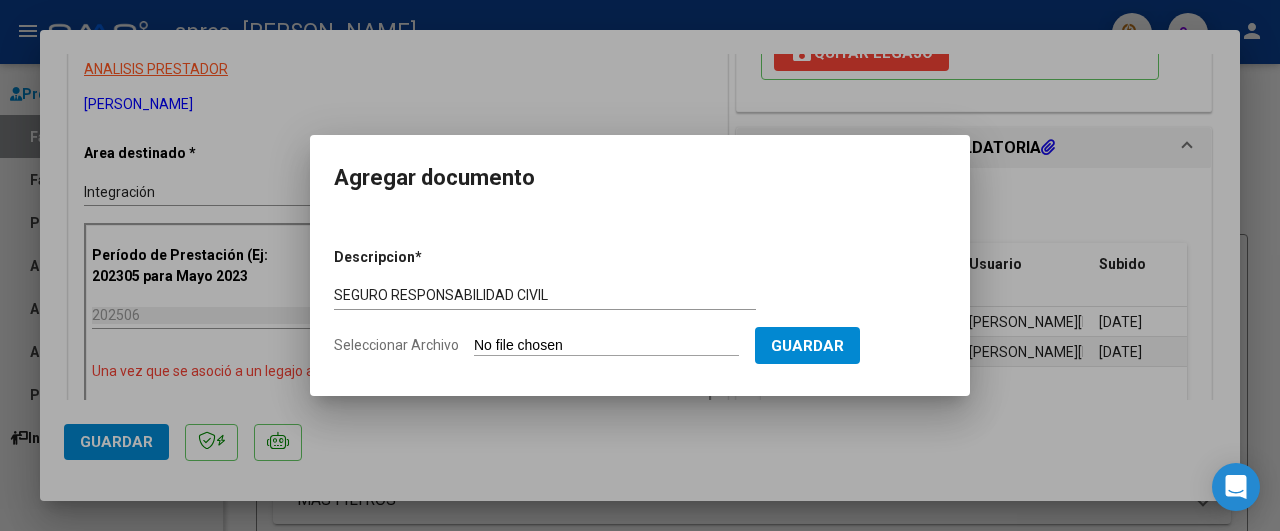 click on "Seleccionar Archivo" at bounding box center [606, 346] 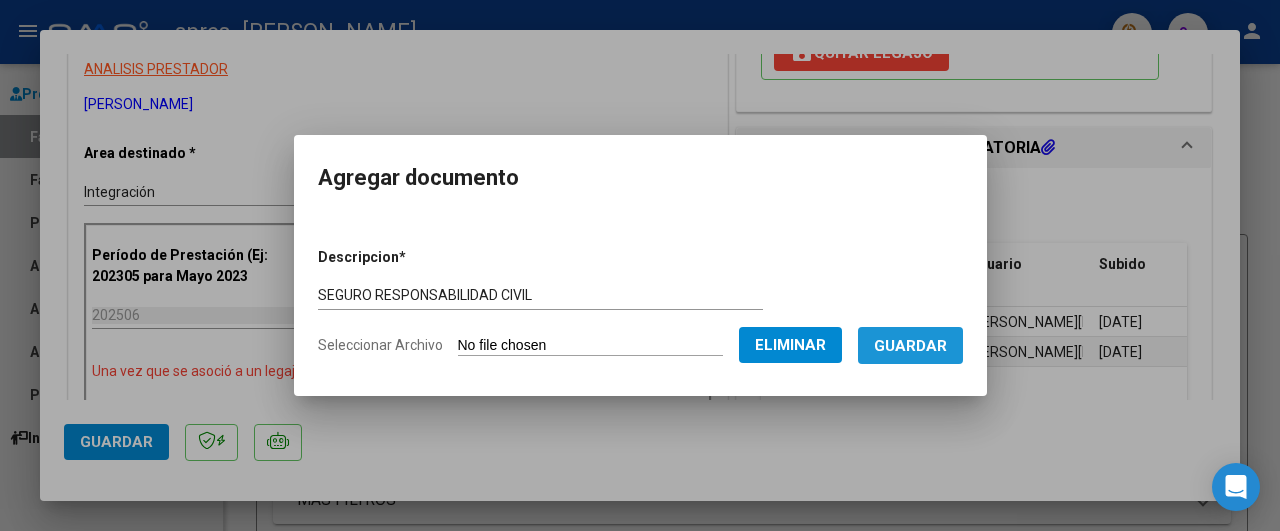 click on "Guardar" at bounding box center [910, 346] 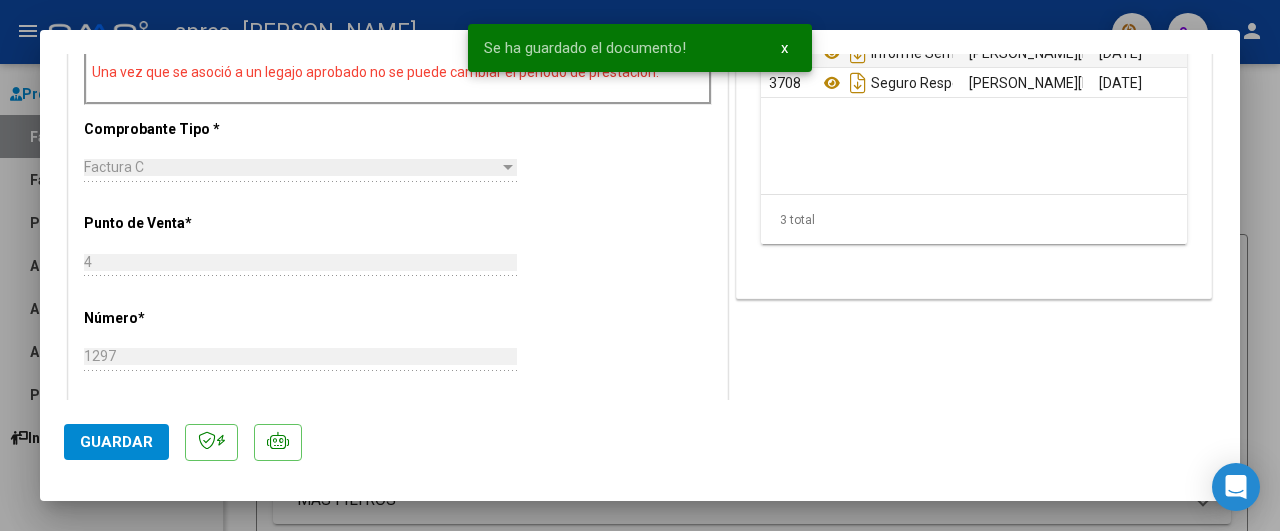 scroll, scrollTop: 700, scrollLeft: 0, axis: vertical 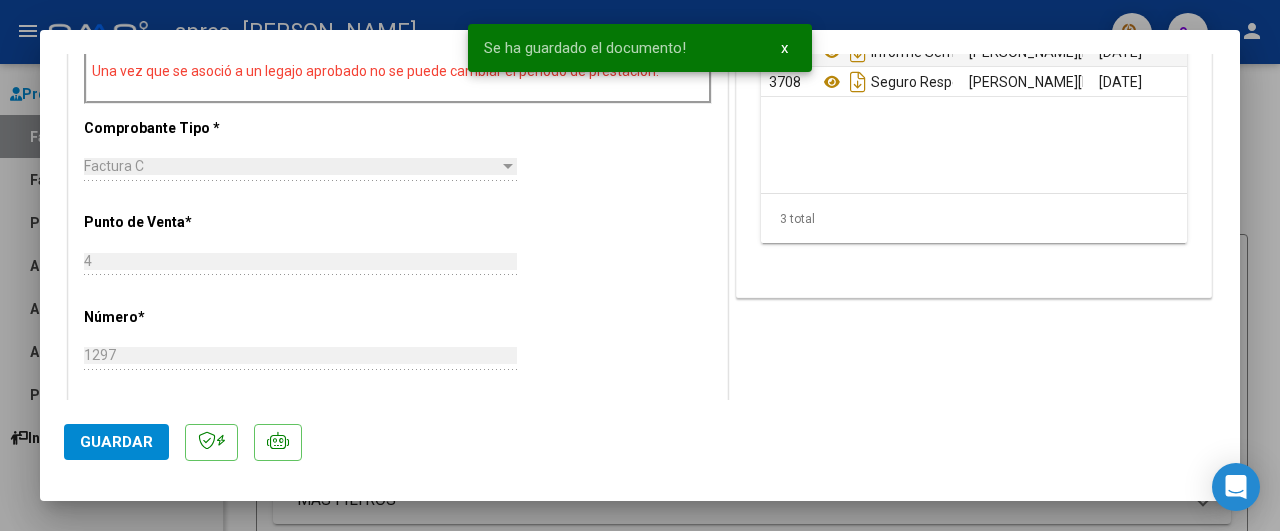 click on "Guardar" 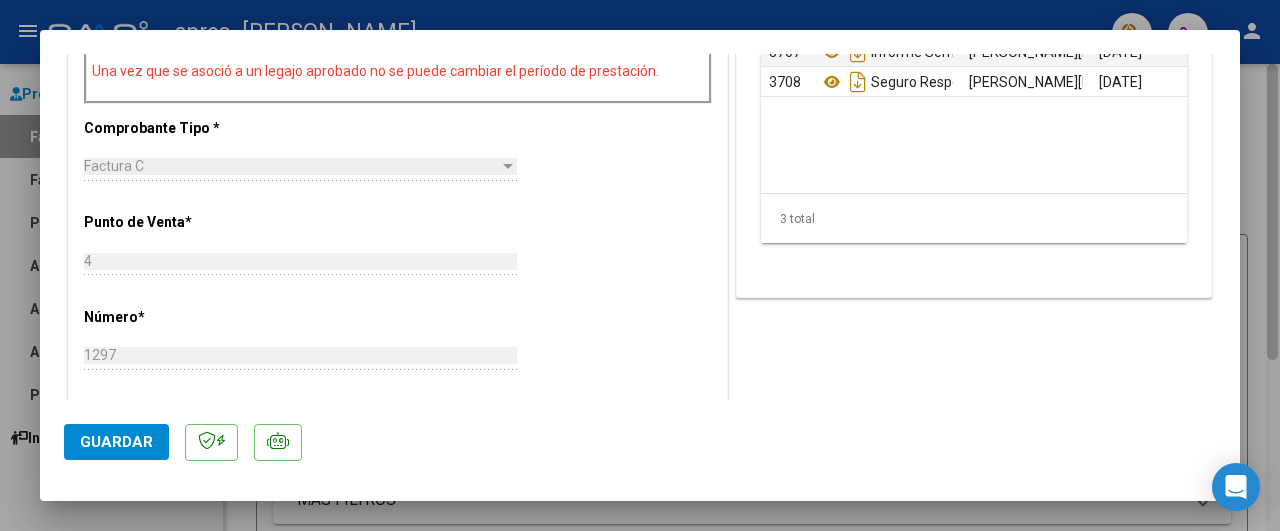 click at bounding box center [640, 265] 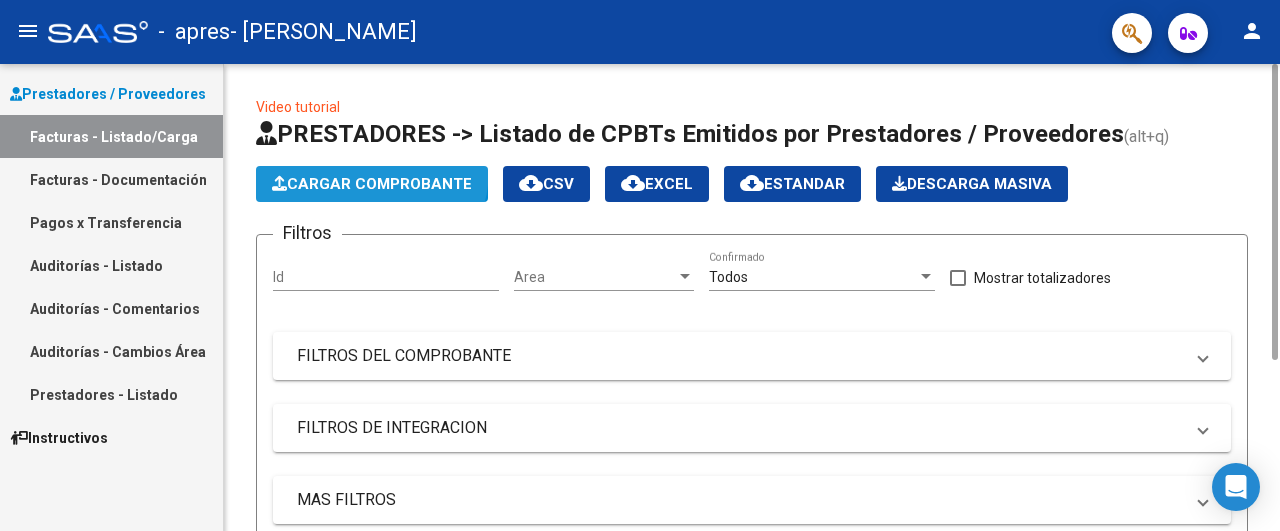 click on "Cargar Comprobante" 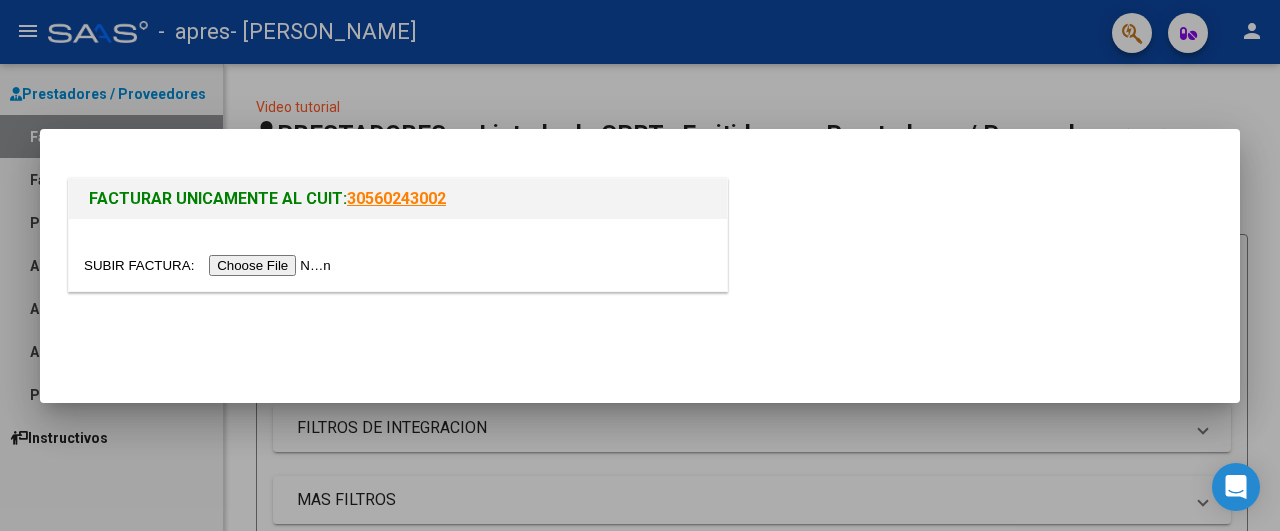 click at bounding box center (210, 265) 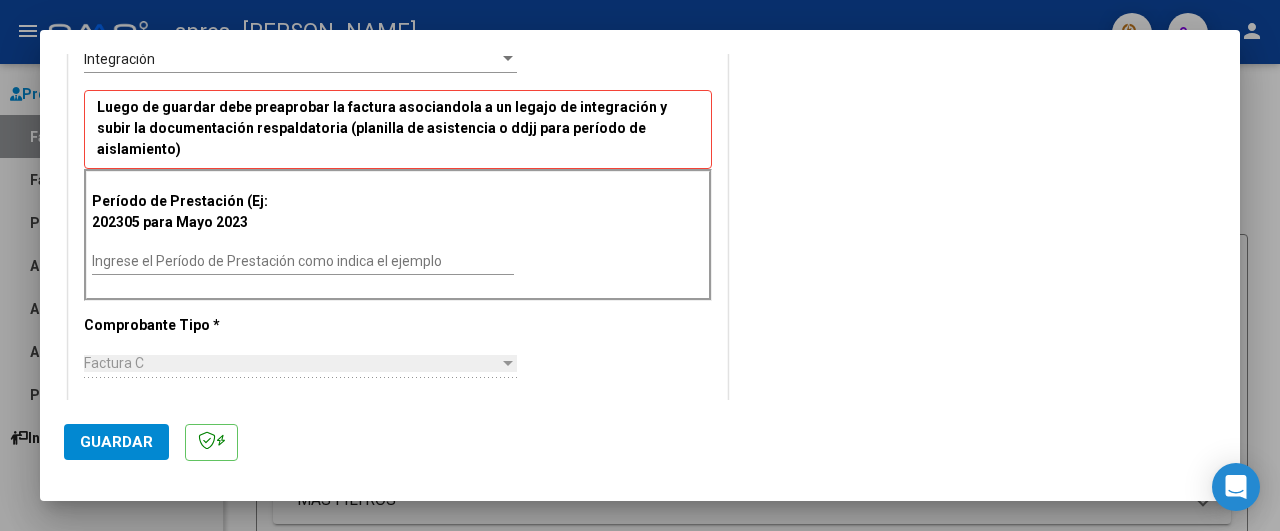 scroll, scrollTop: 500, scrollLeft: 0, axis: vertical 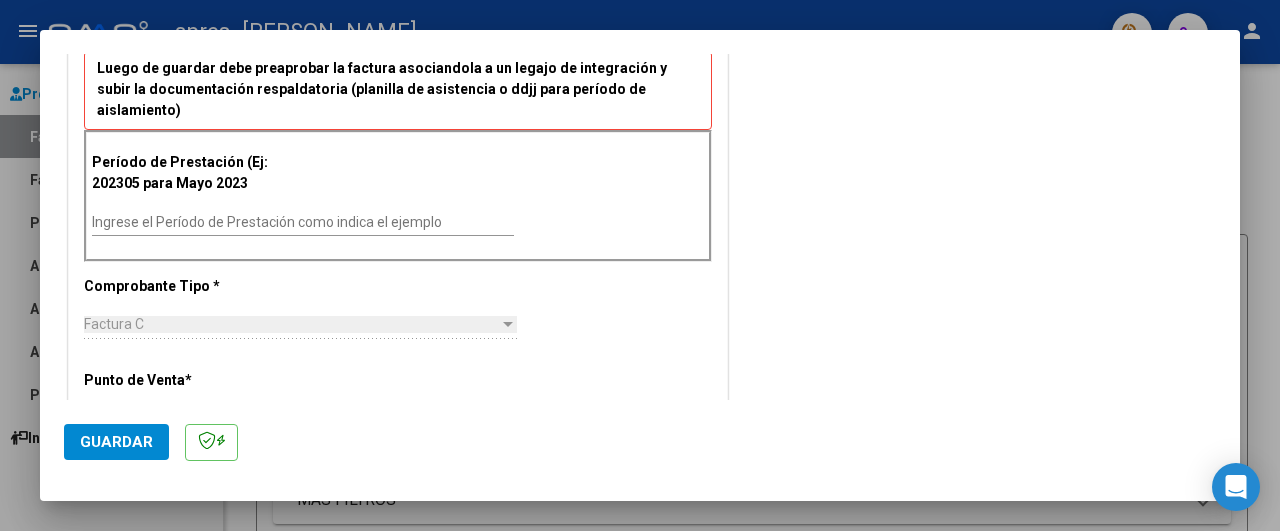 click on "Ingrese el Período de Prestación como indica el ejemplo" at bounding box center (303, 222) 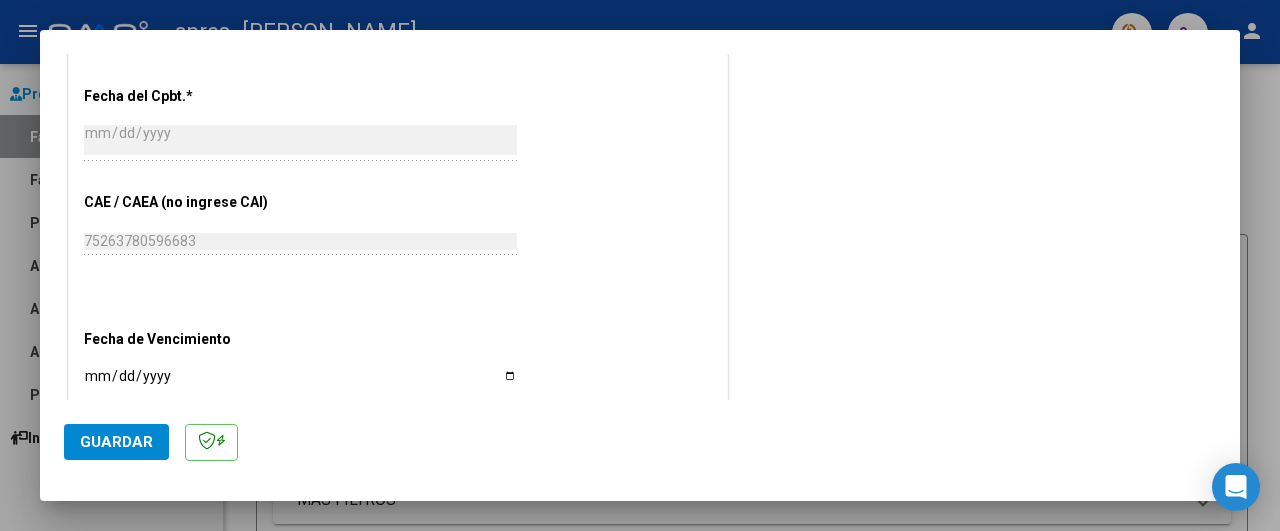 scroll, scrollTop: 1100, scrollLeft: 0, axis: vertical 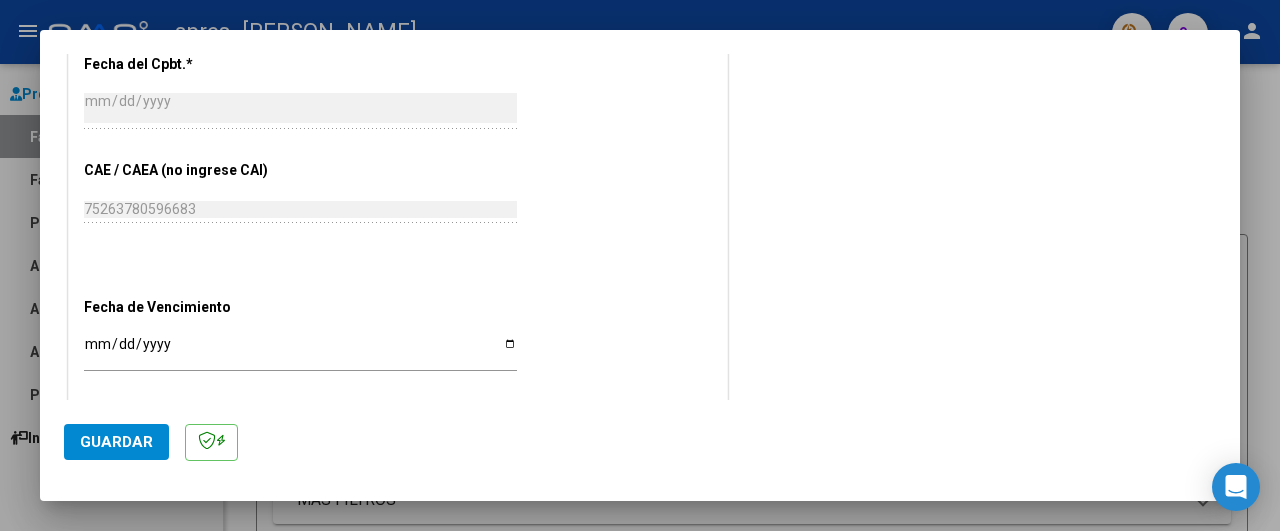 type on "202506" 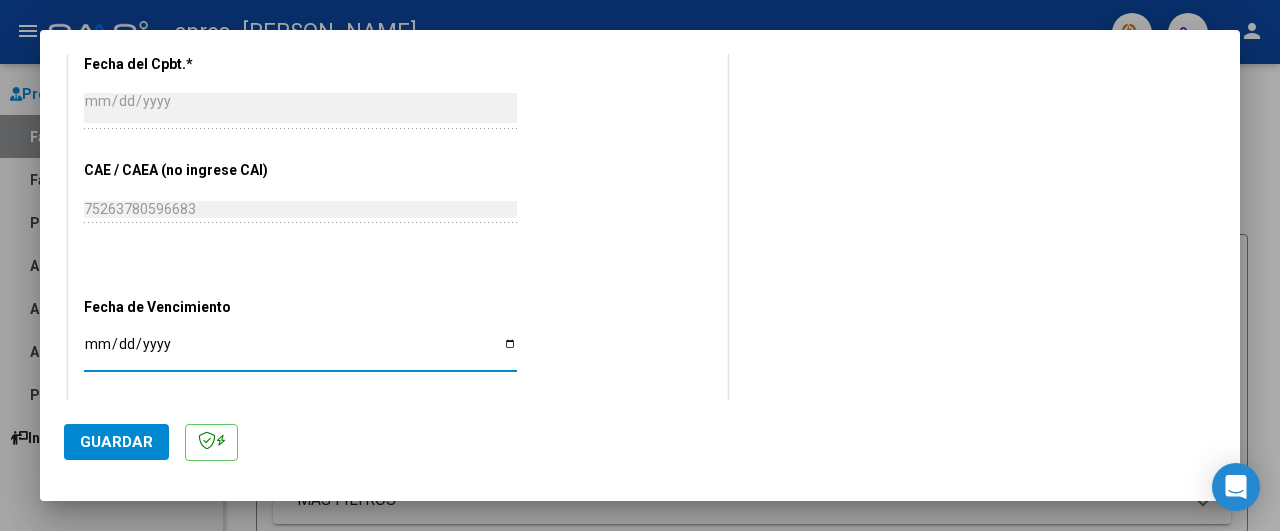type on "[DATE]" 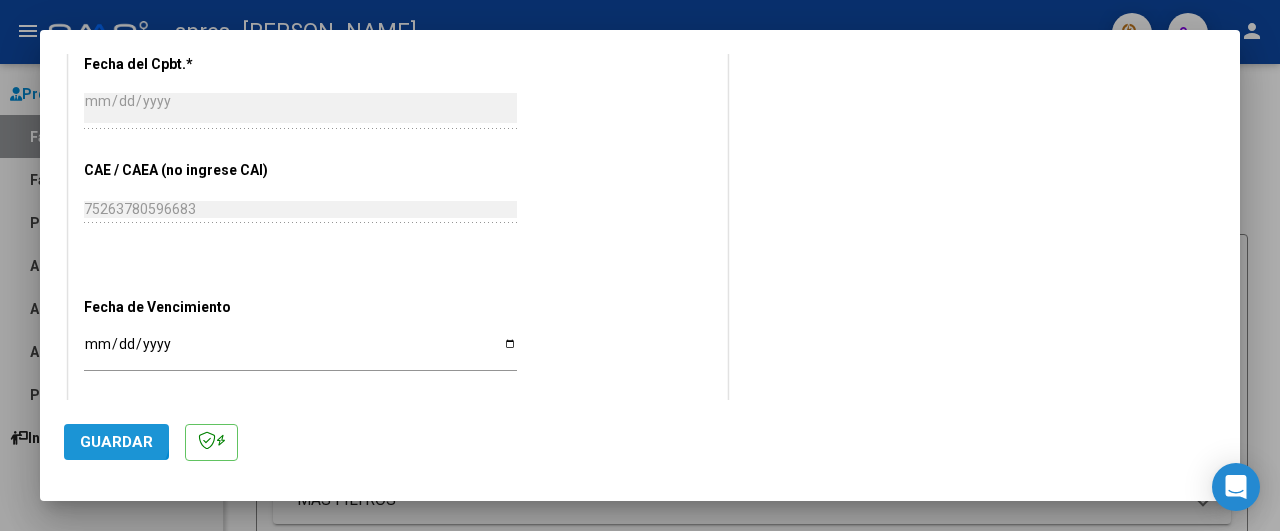 click on "Guardar" 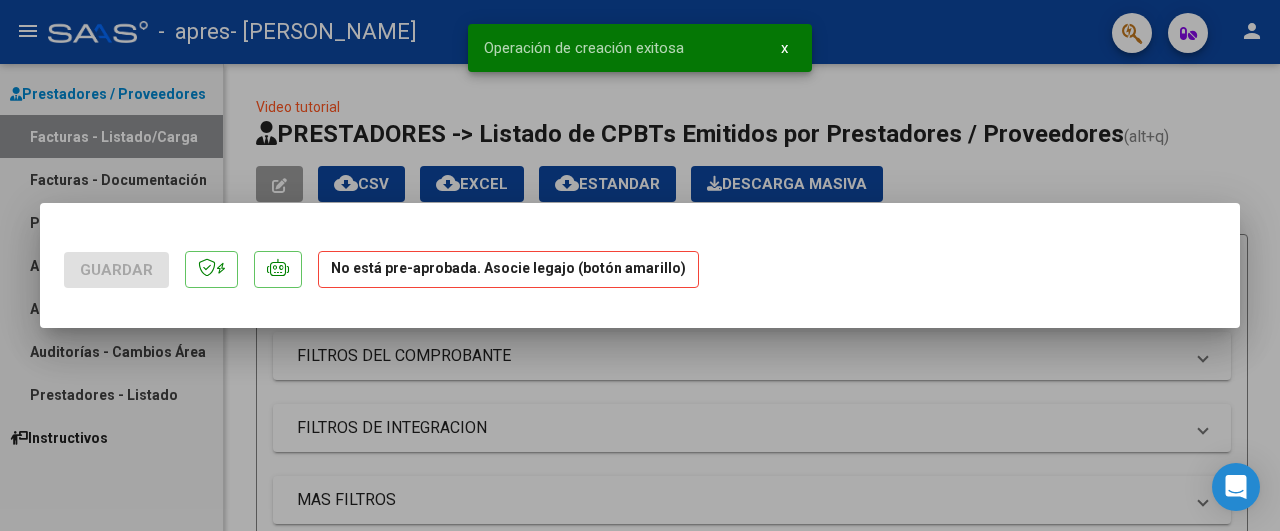 scroll, scrollTop: 0, scrollLeft: 0, axis: both 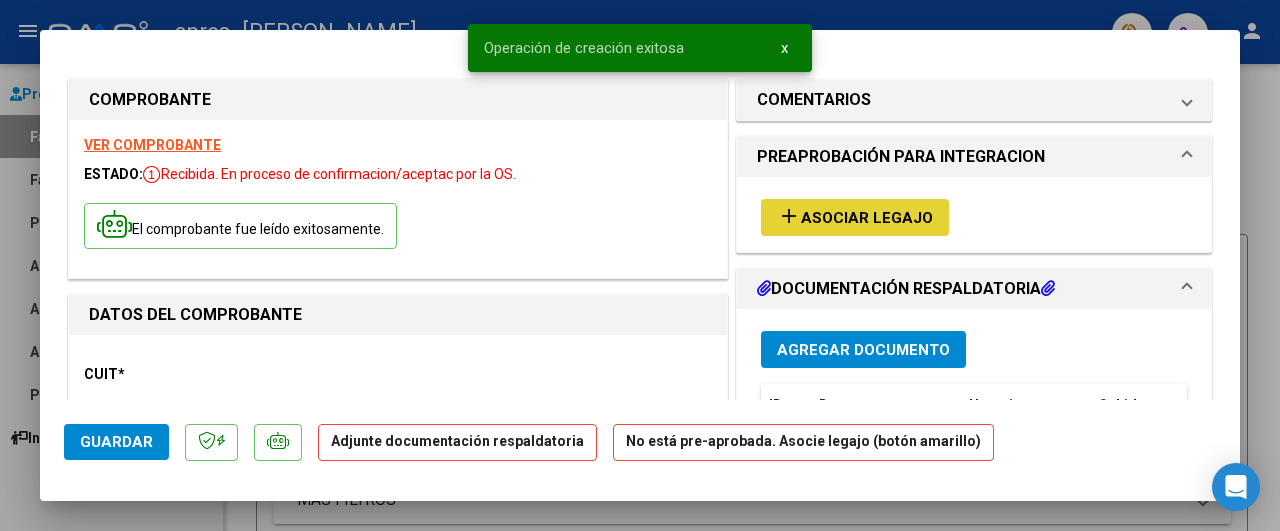 click on "add Asociar Legajo" at bounding box center (855, 217) 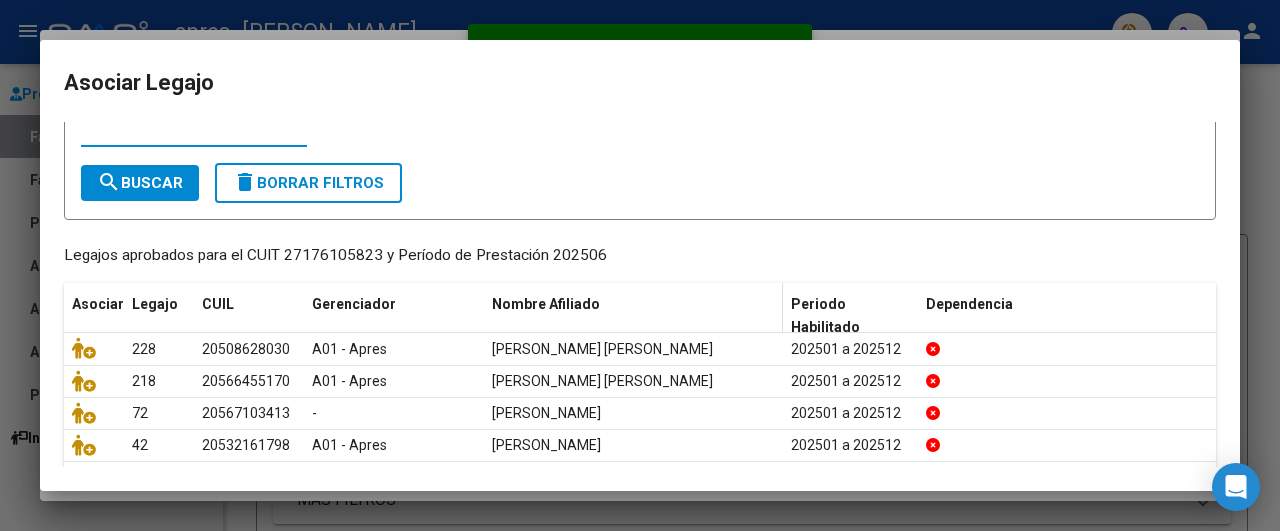 scroll, scrollTop: 100, scrollLeft: 0, axis: vertical 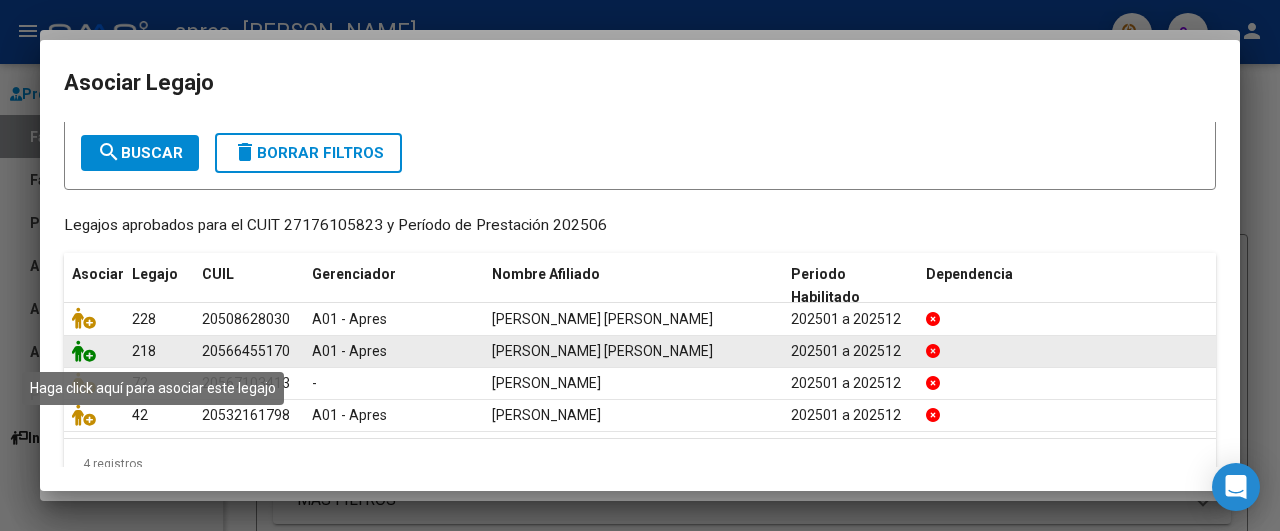 click 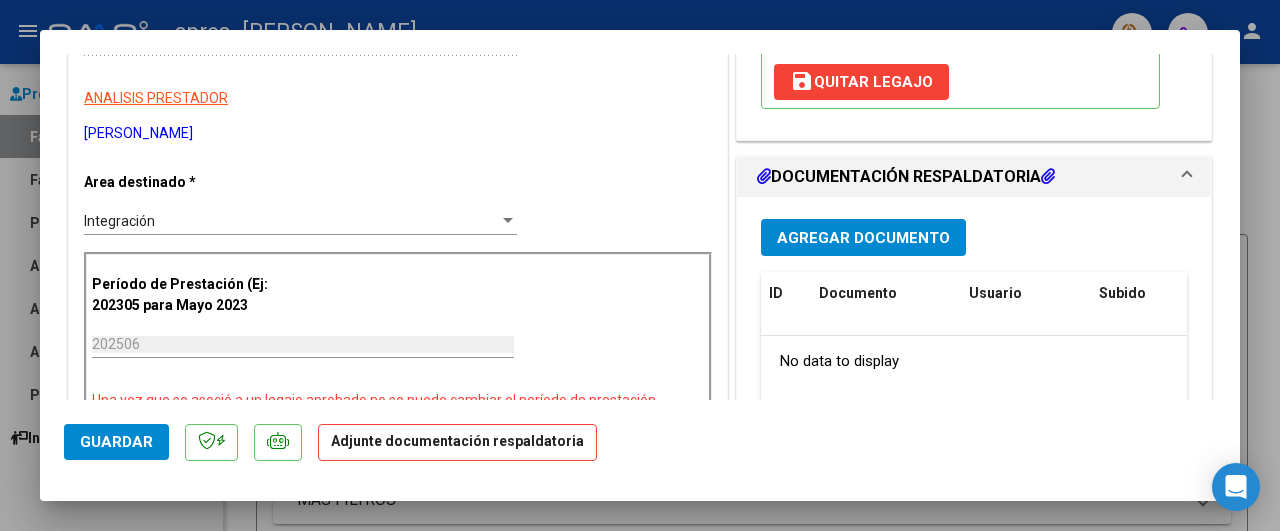 scroll, scrollTop: 400, scrollLeft: 0, axis: vertical 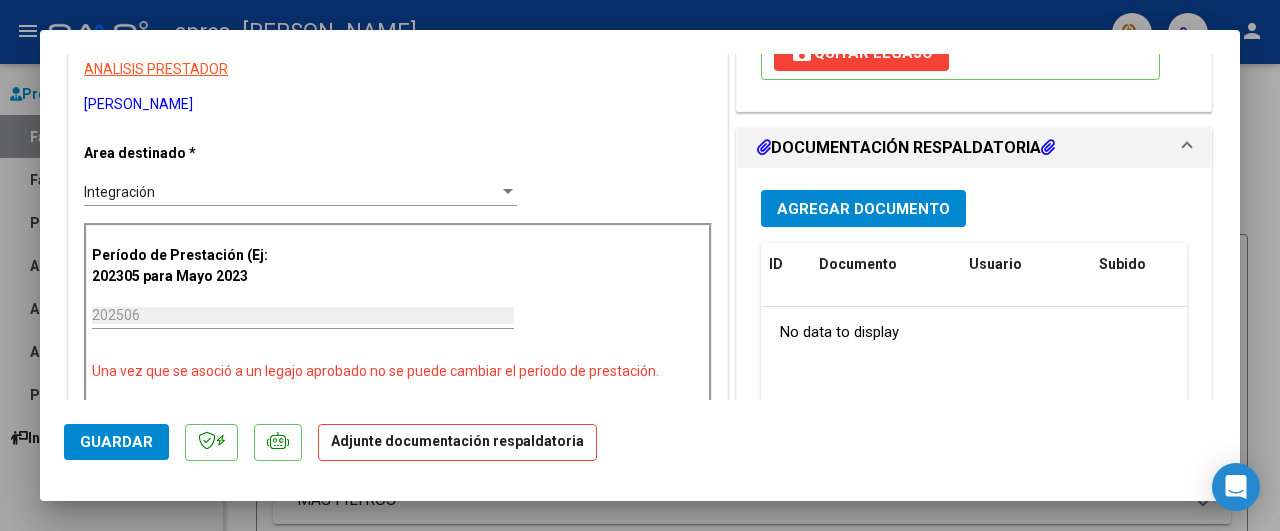 click on "Agregar Documento" at bounding box center (863, 209) 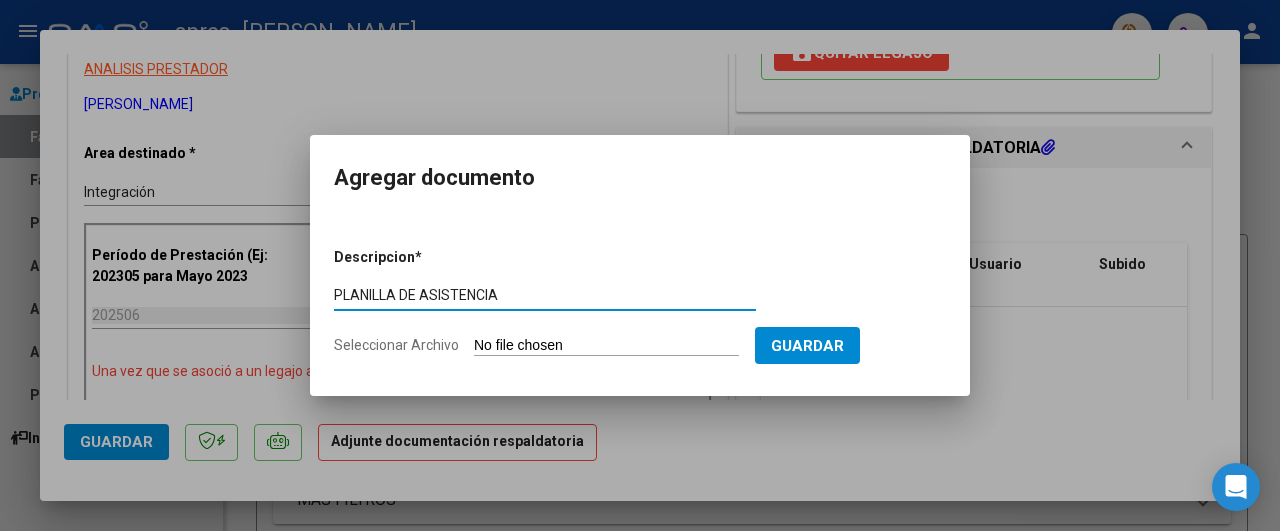 type on "PLANILLA DE ASISTENCIA" 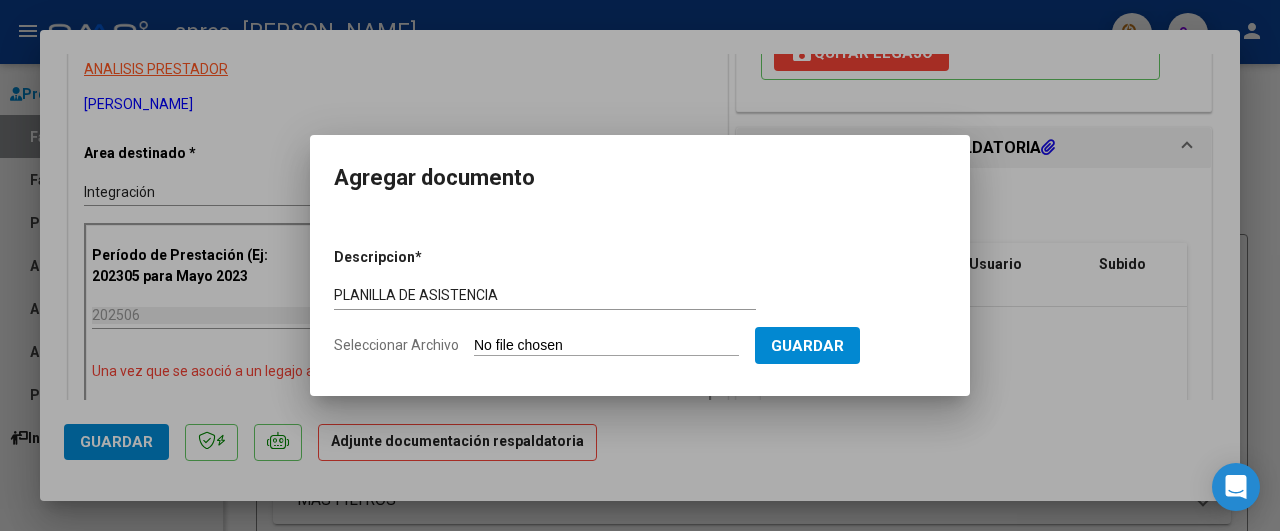 click on "Descripcion  *   PLANILLA DE ASISTENCIA Escriba aquí una descripcion  Seleccionar Archivo Guardar" at bounding box center (640, 302) 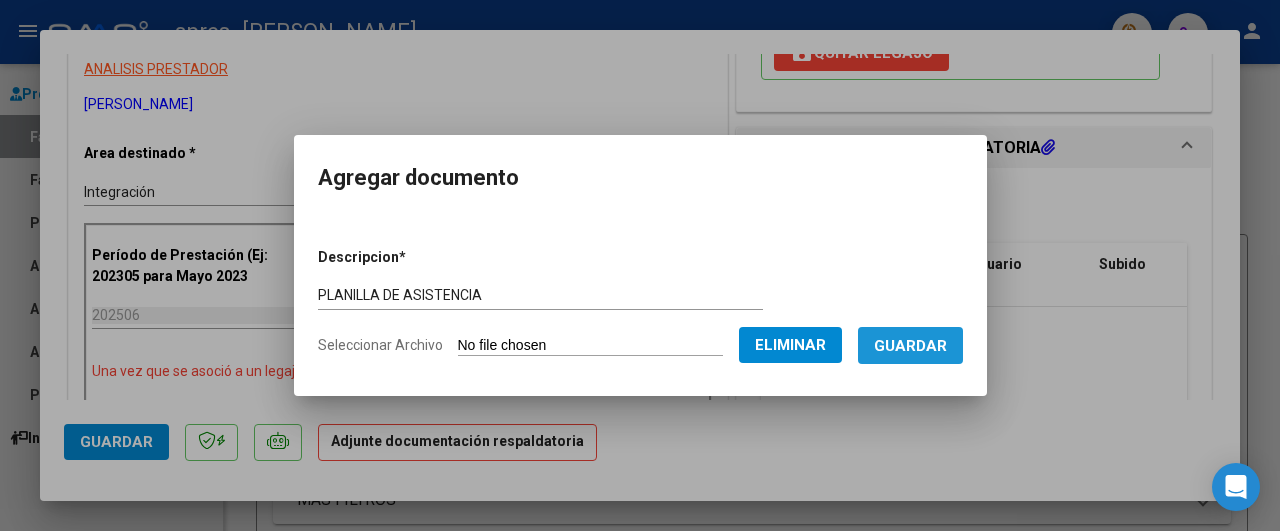 click on "Guardar" at bounding box center [910, 346] 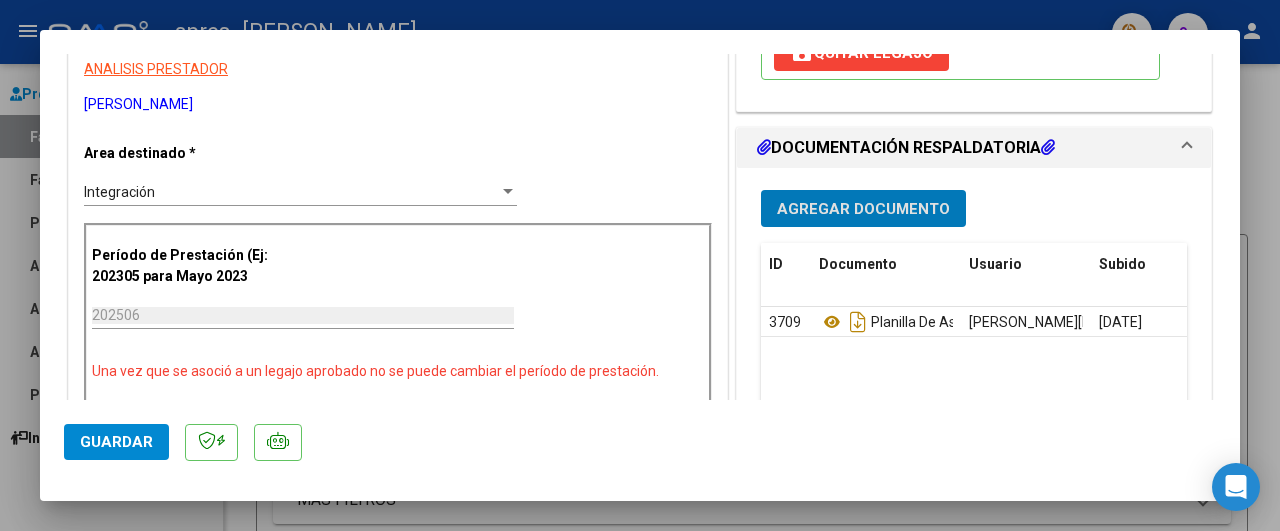 click on "Agregar Documento" at bounding box center (863, 208) 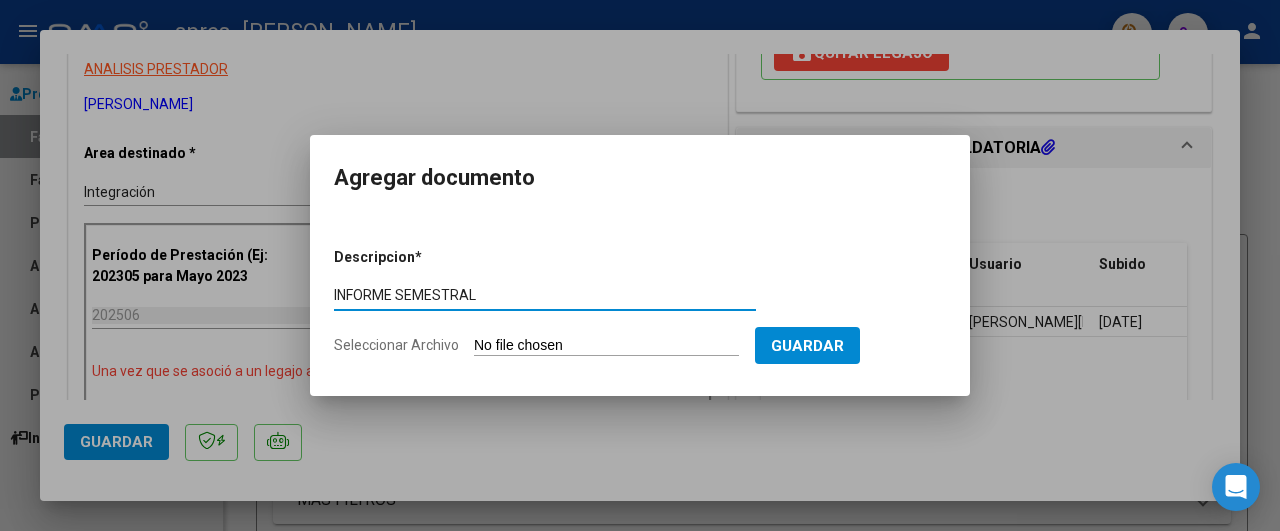 type on "INFORME SEMESTRAL" 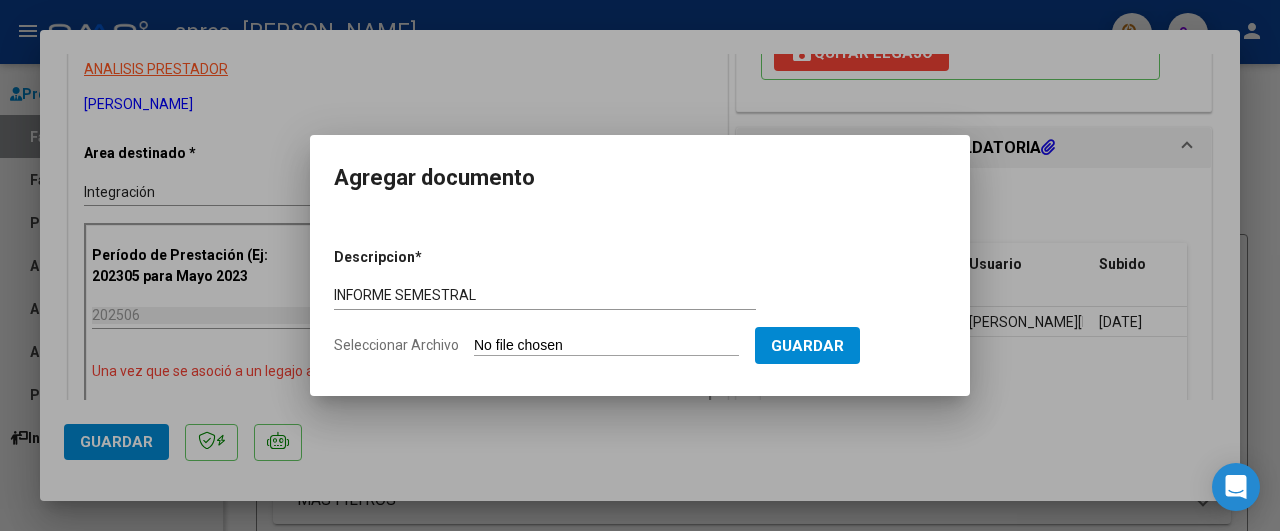 type on "C:\fakepath\2025-06 - [PERSON_NAME] INFORME EVOLUTIVO SEMESTRAL.pdf" 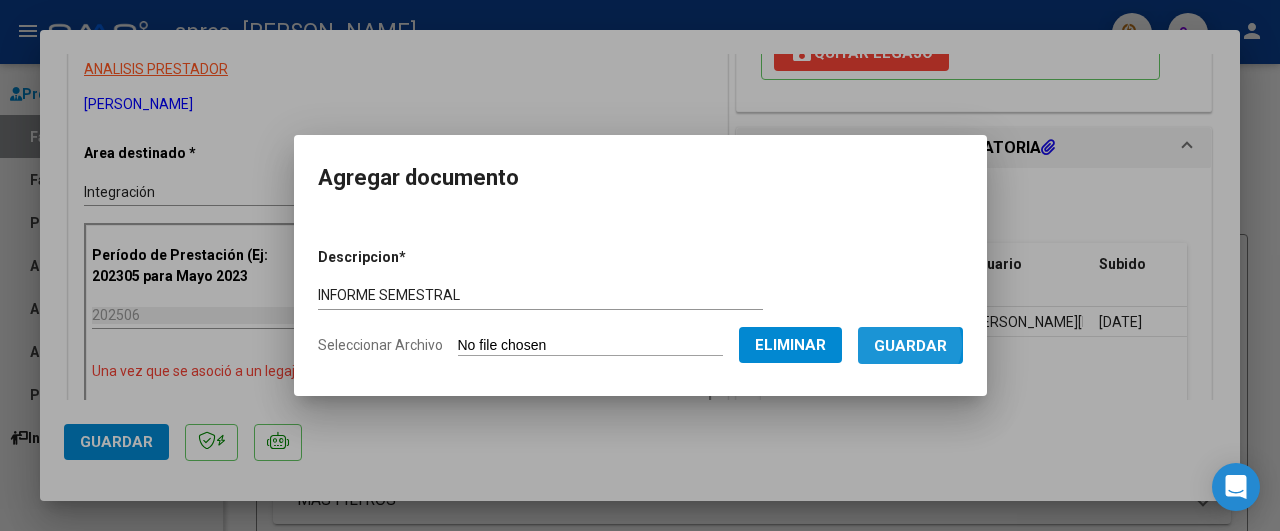 drag, startPoint x: 314, startPoint y: 372, endPoint x: 321, endPoint y: 301, distance: 71.34424 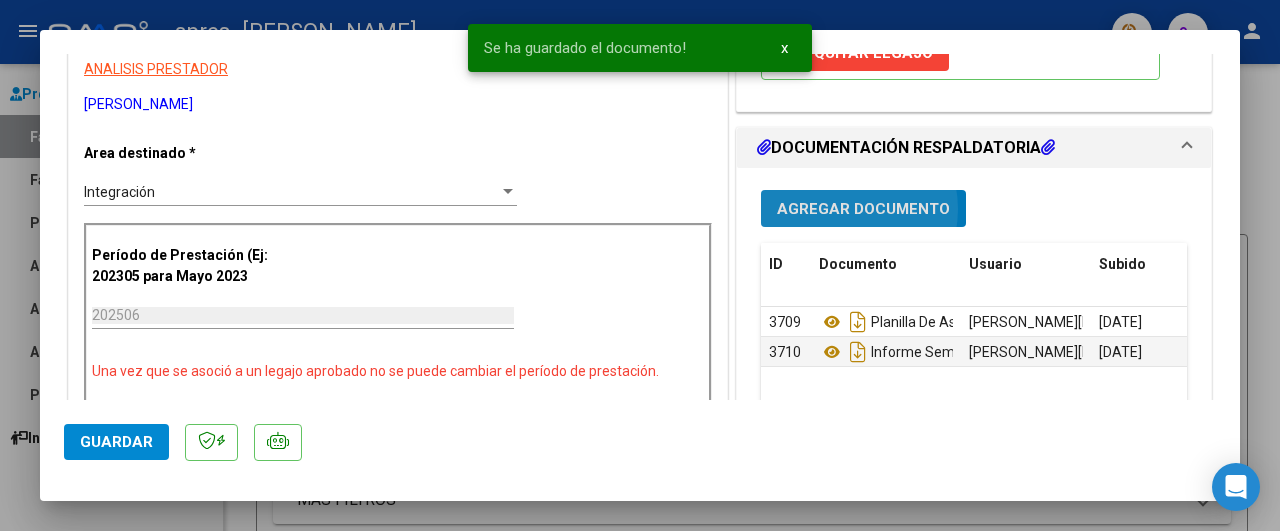 click on "Agregar Documento" at bounding box center (863, 209) 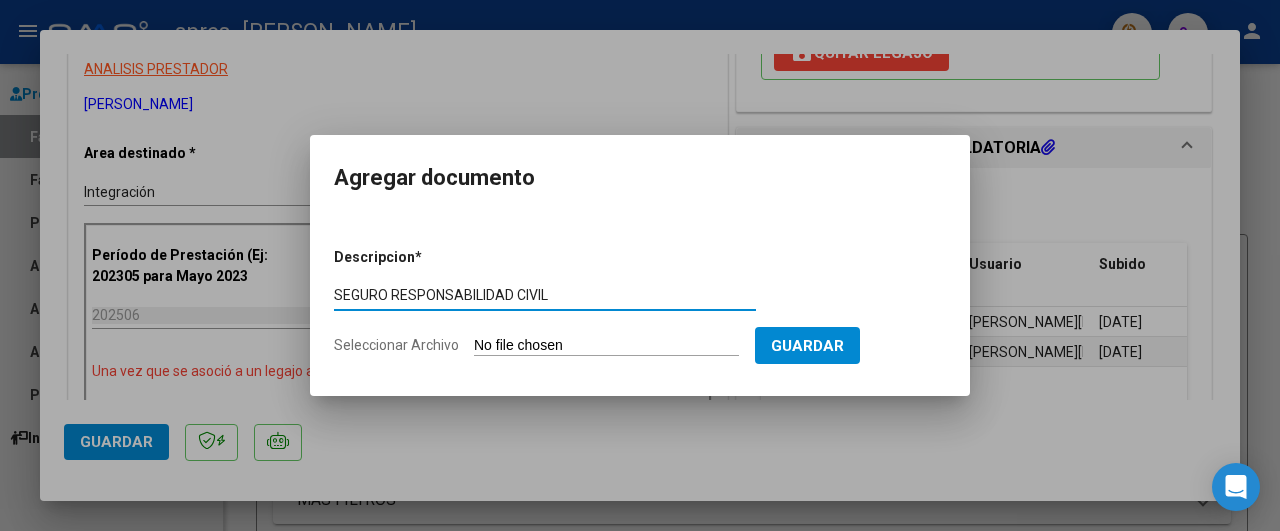 type on "SEGURO RESPONSABILIDAD CIVIL" 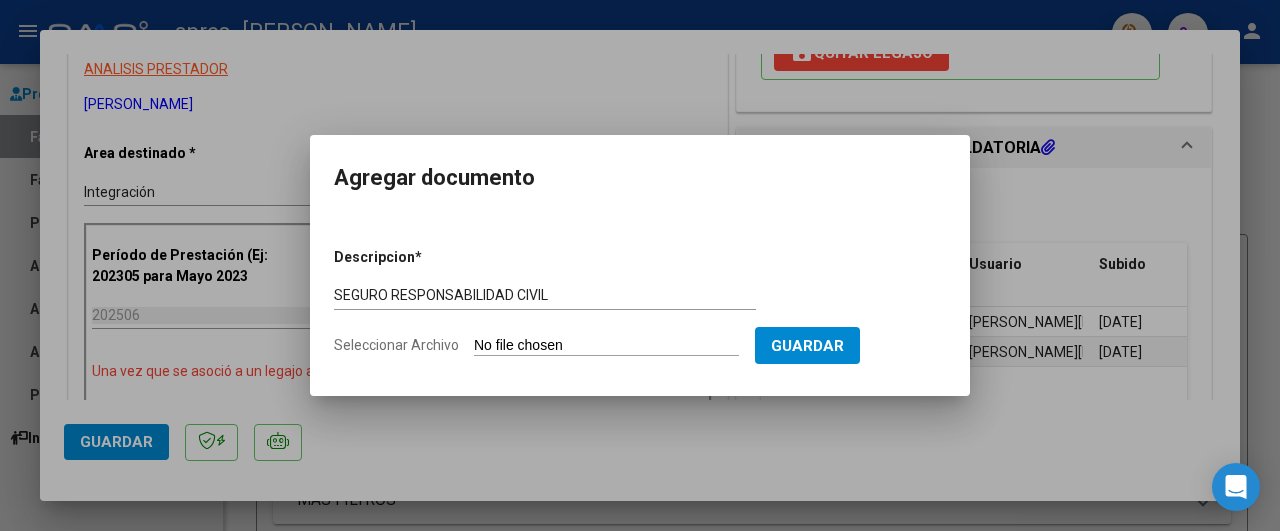 click on "Seleccionar Archivo" at bounding box center (606, 346) 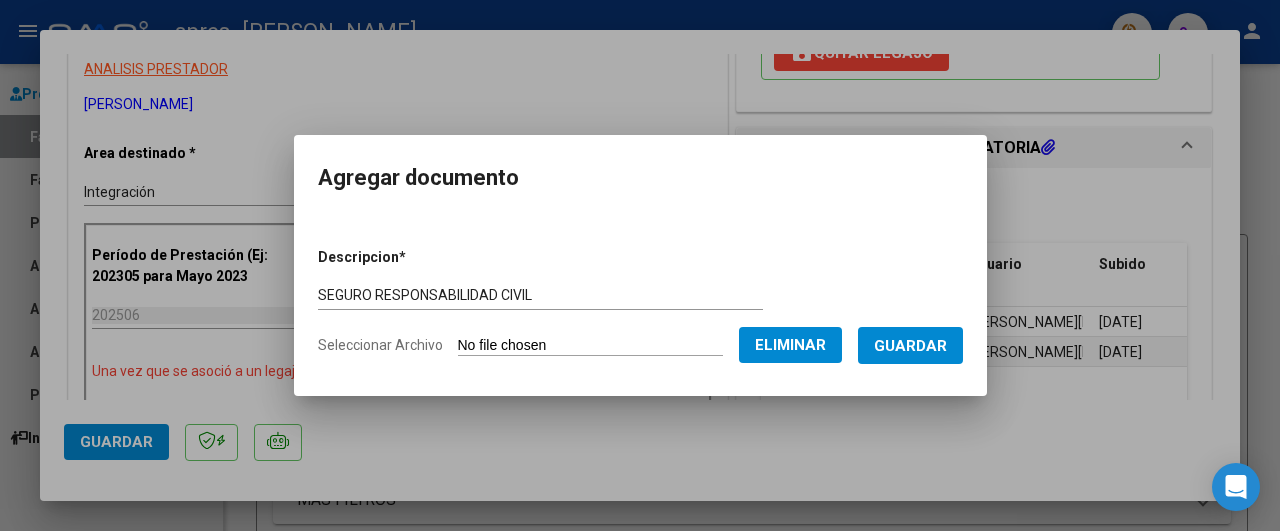 click on "Guardar" at bounding box center (910, 346) 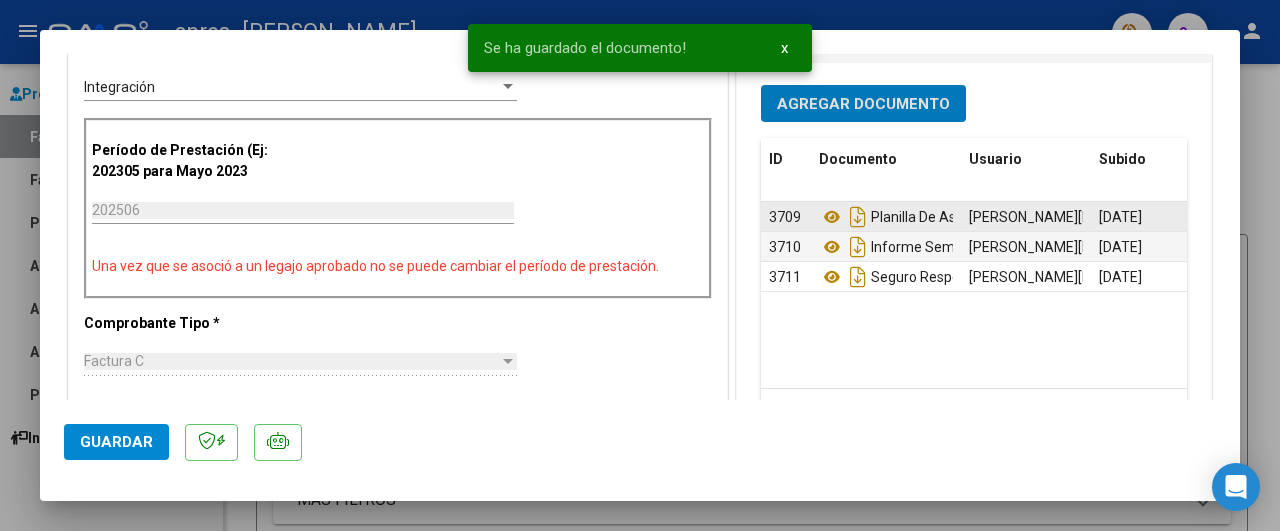 scroll, scrollTop: 700, scrollLeft: 0, axis: vertical 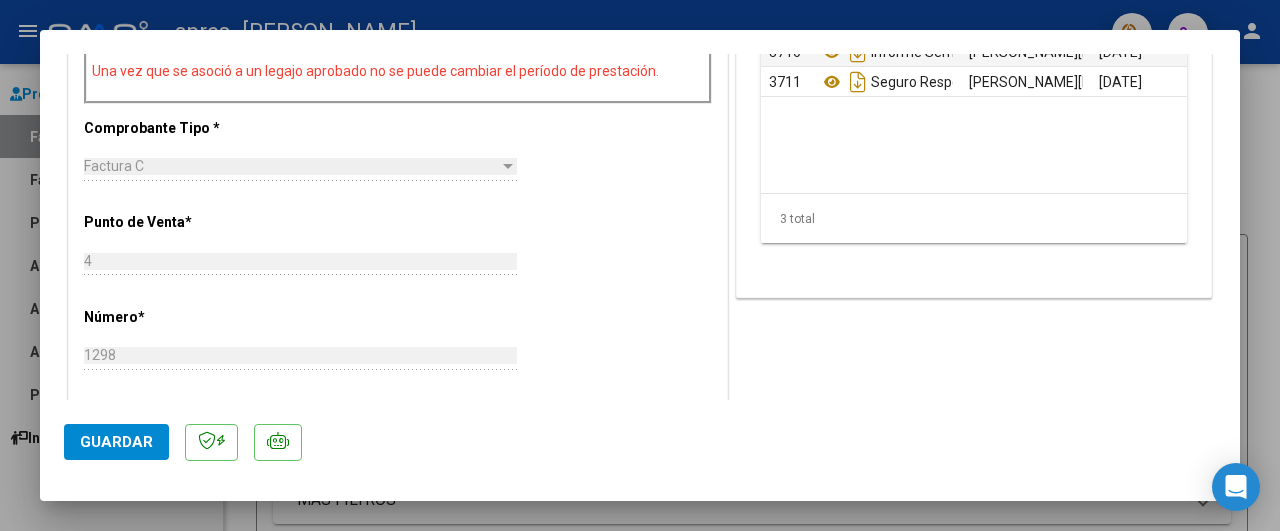 click on "Guardar" 